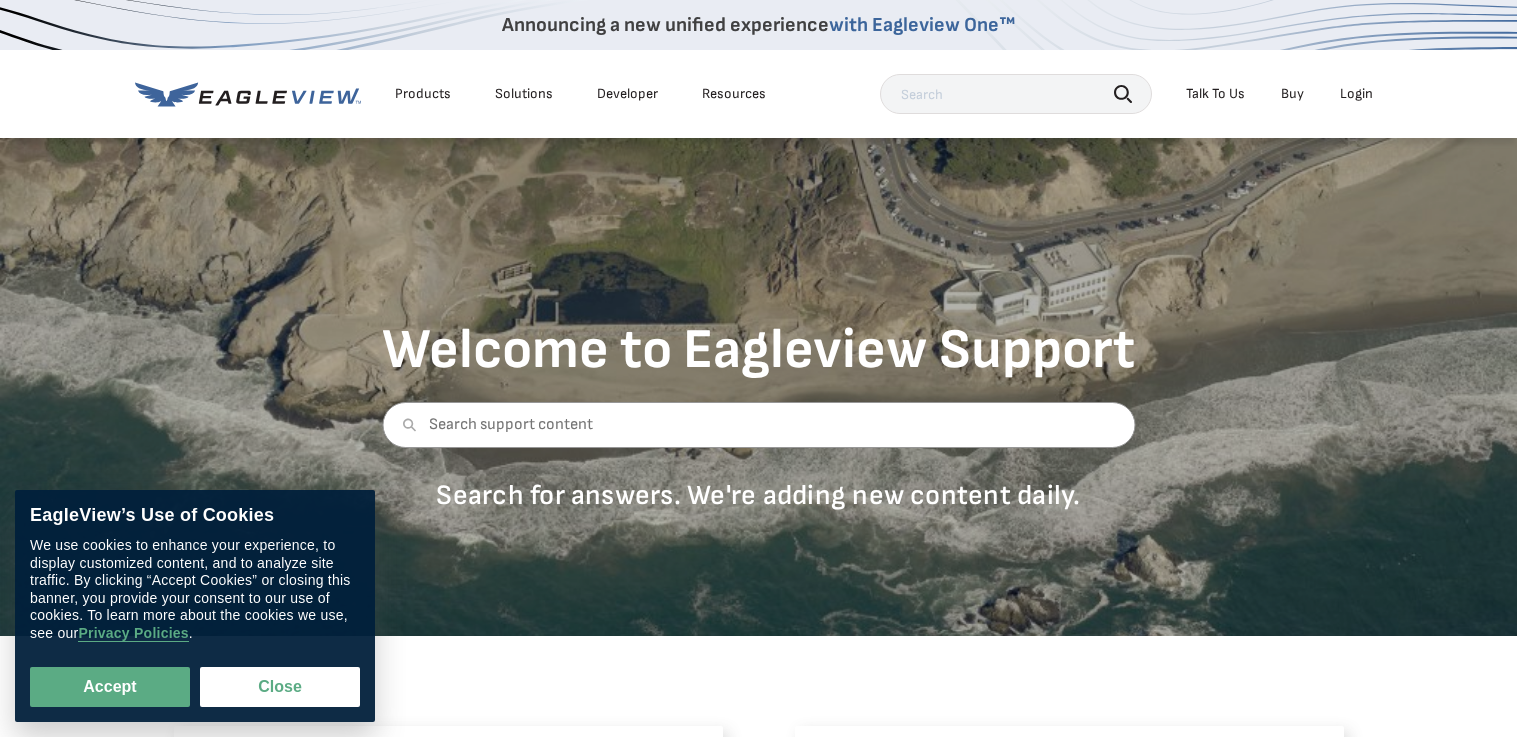 scroll, scrollTop: 0, scrollLeft: 0, axis: both 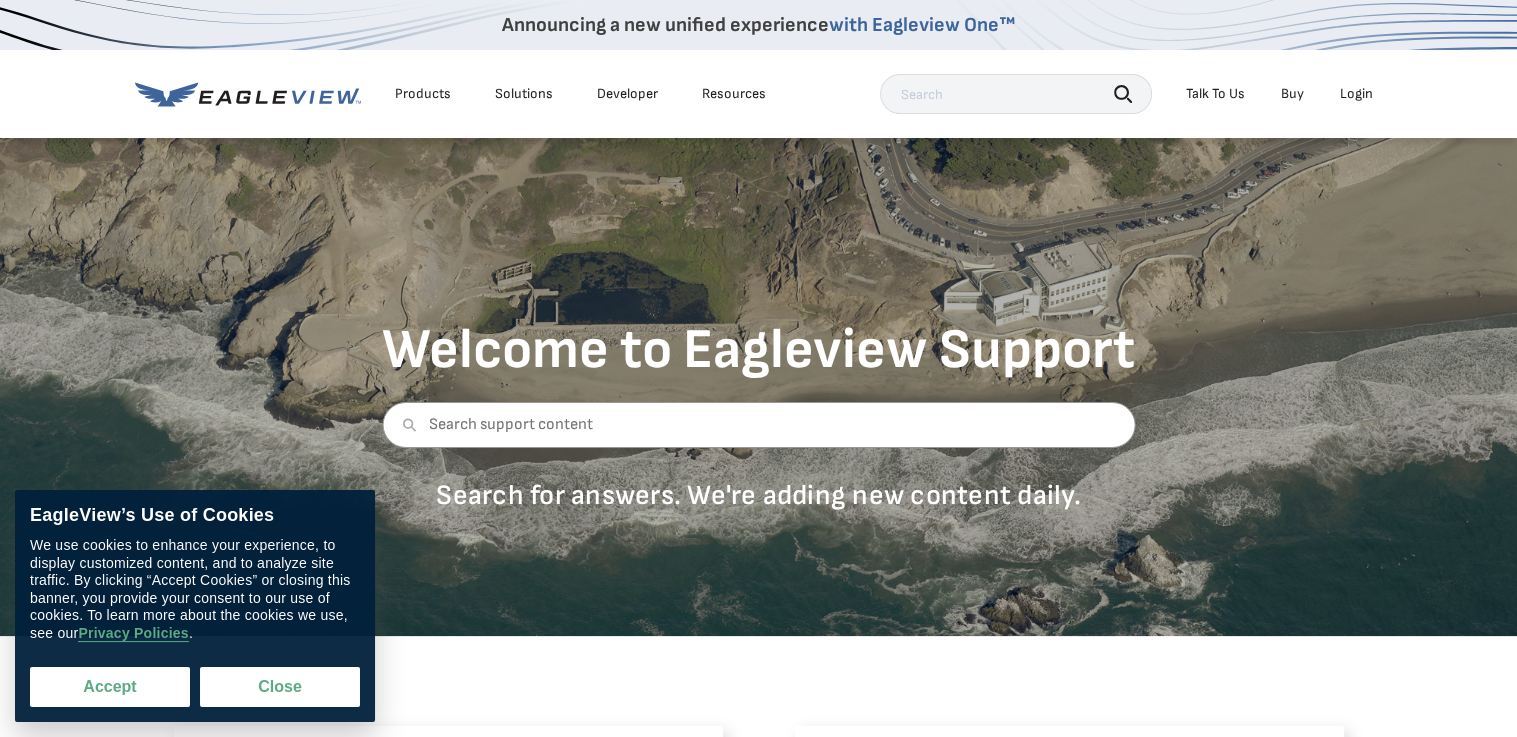 click on "Accept" at bounding box center (110, 687) 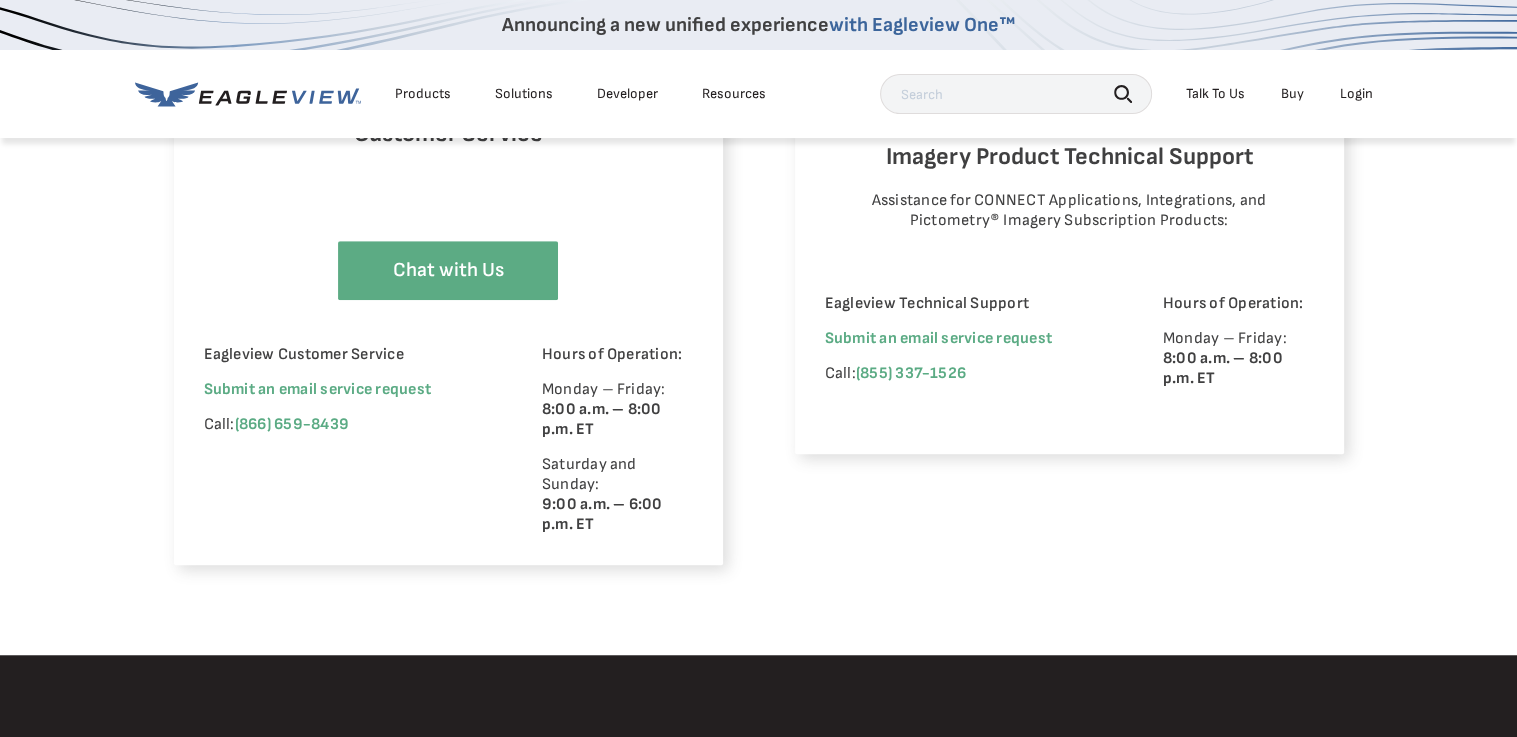 scroll, scrollTop: 1400, scrollLeft: 0, axis: vertical 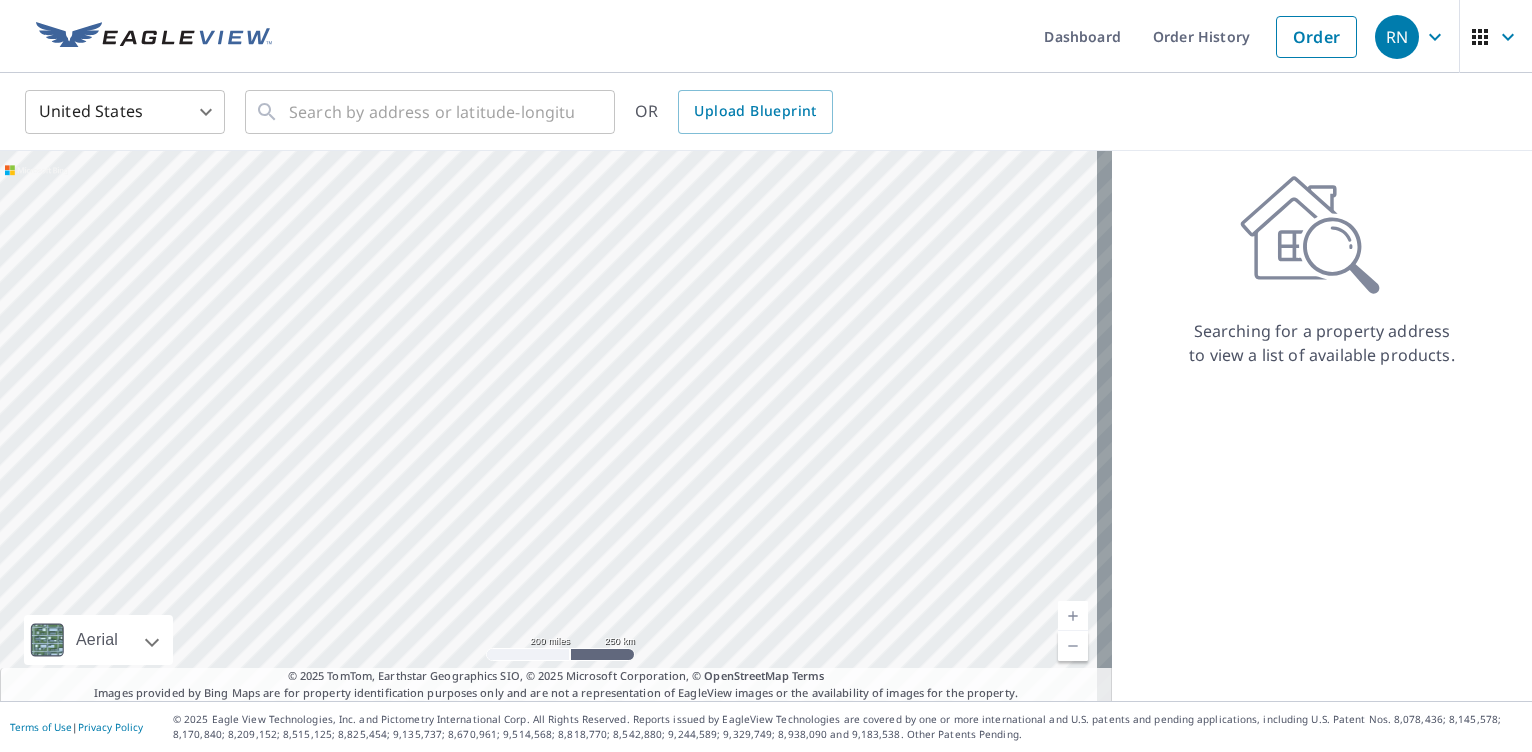 click 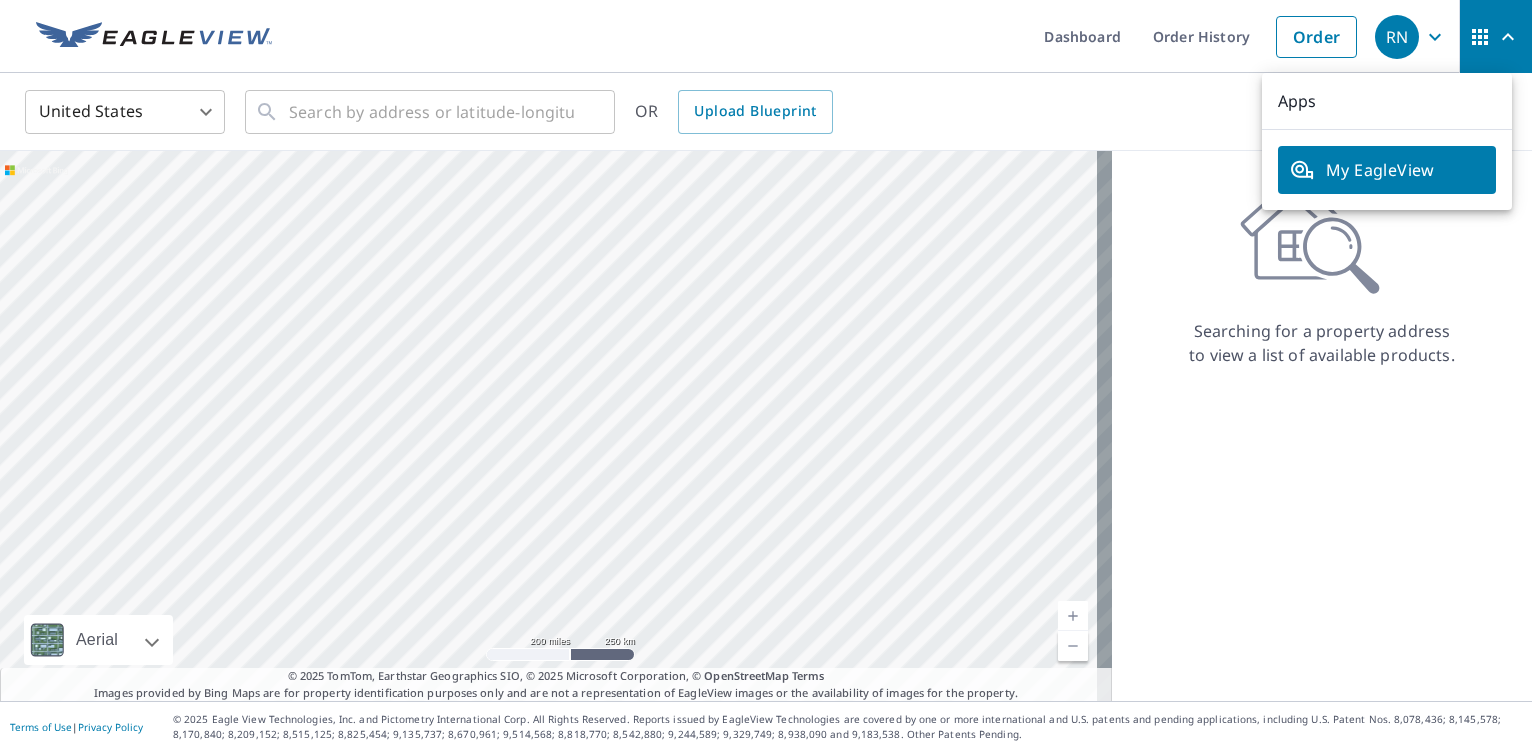 click 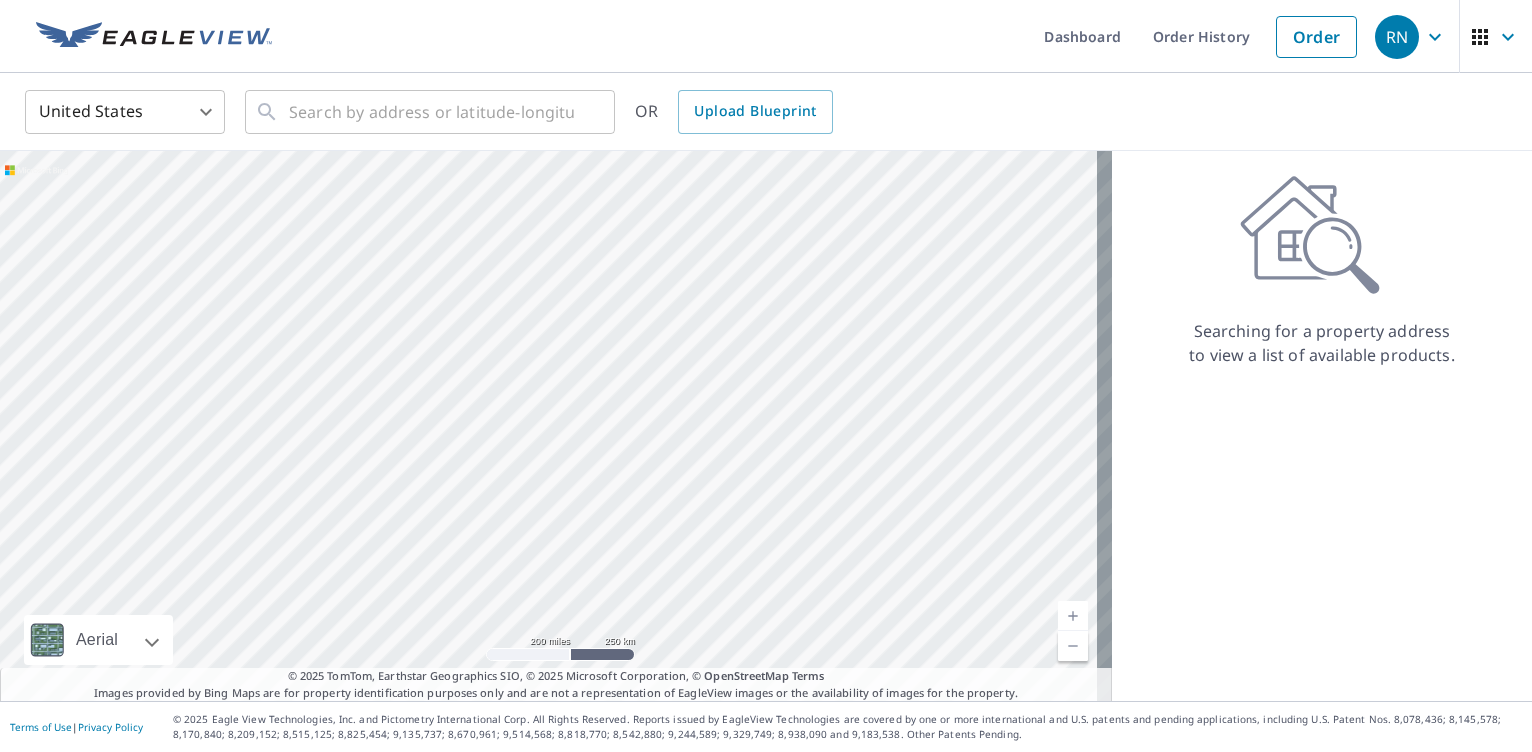 click 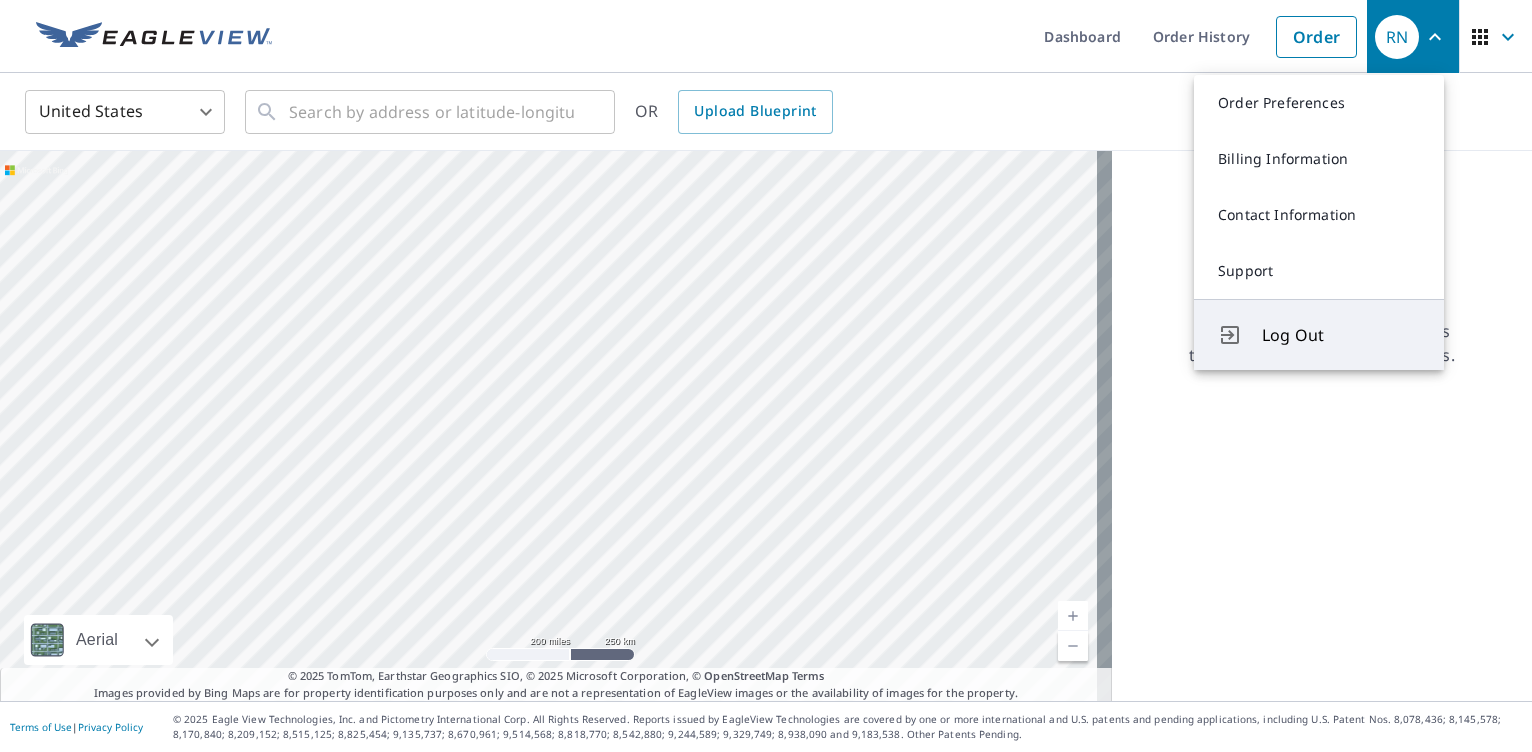 click on "Log Out" at bounding box center (1341, 335) 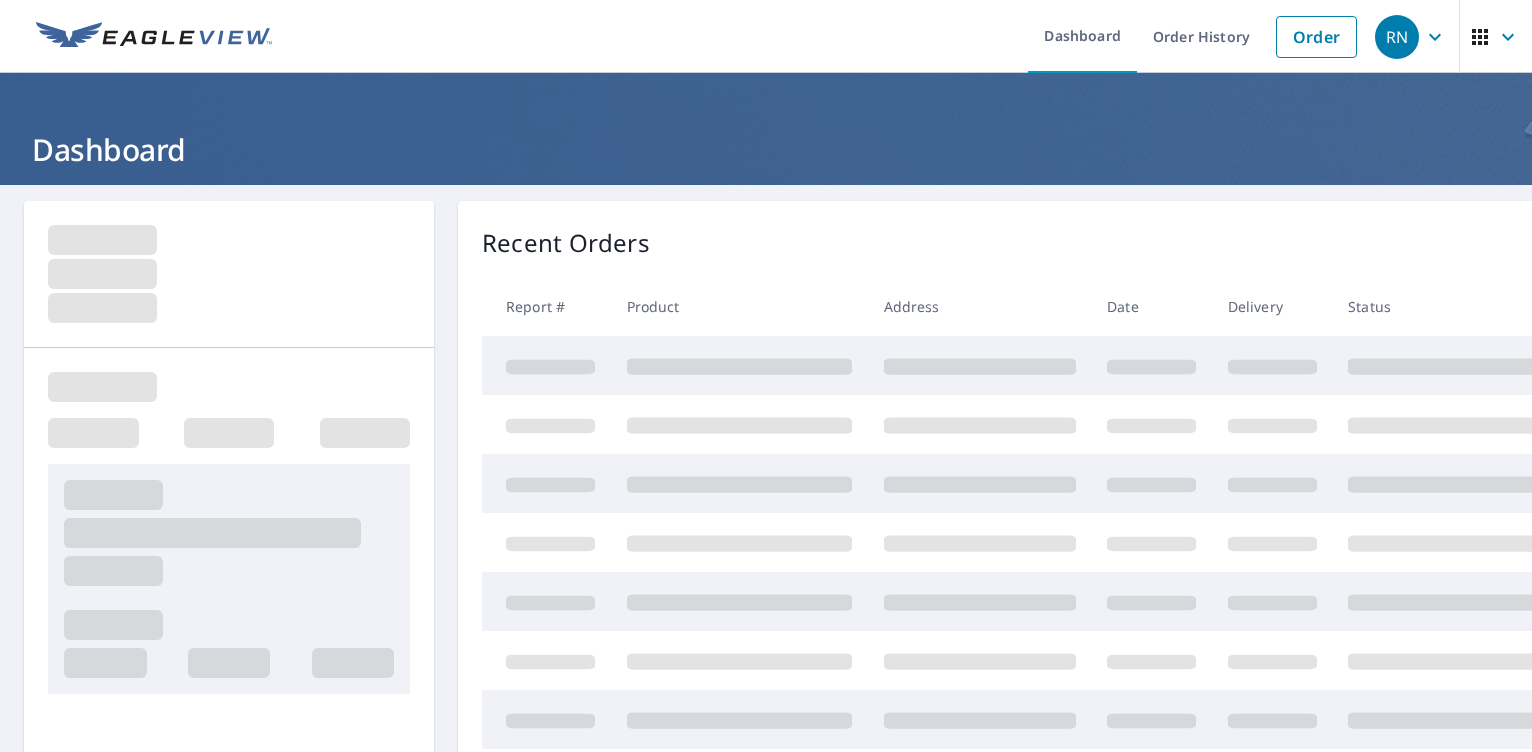 scroll, scrollTop: 0, scrollLeft: 0, axis: both 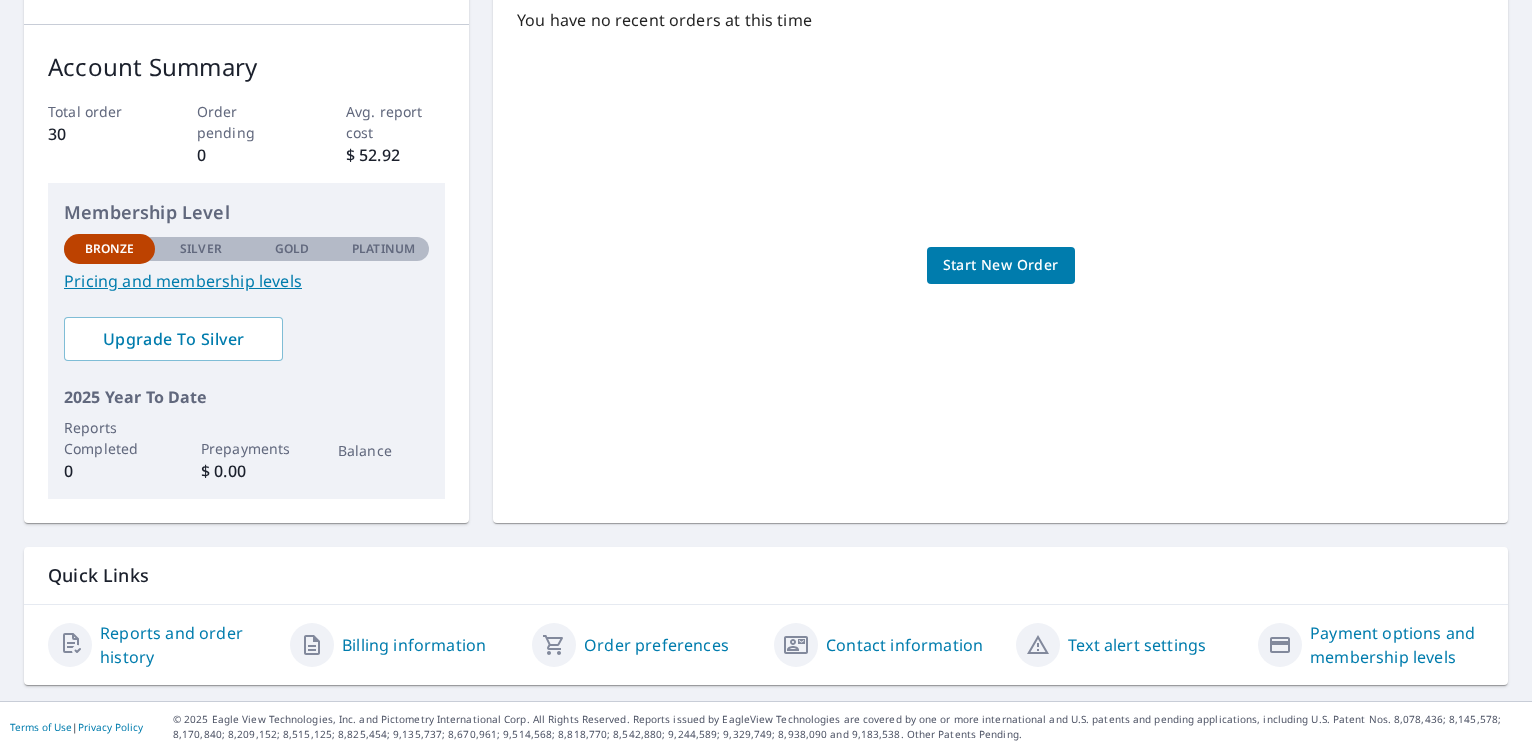click on "Start New Order" at bounding box center (1001, 265) 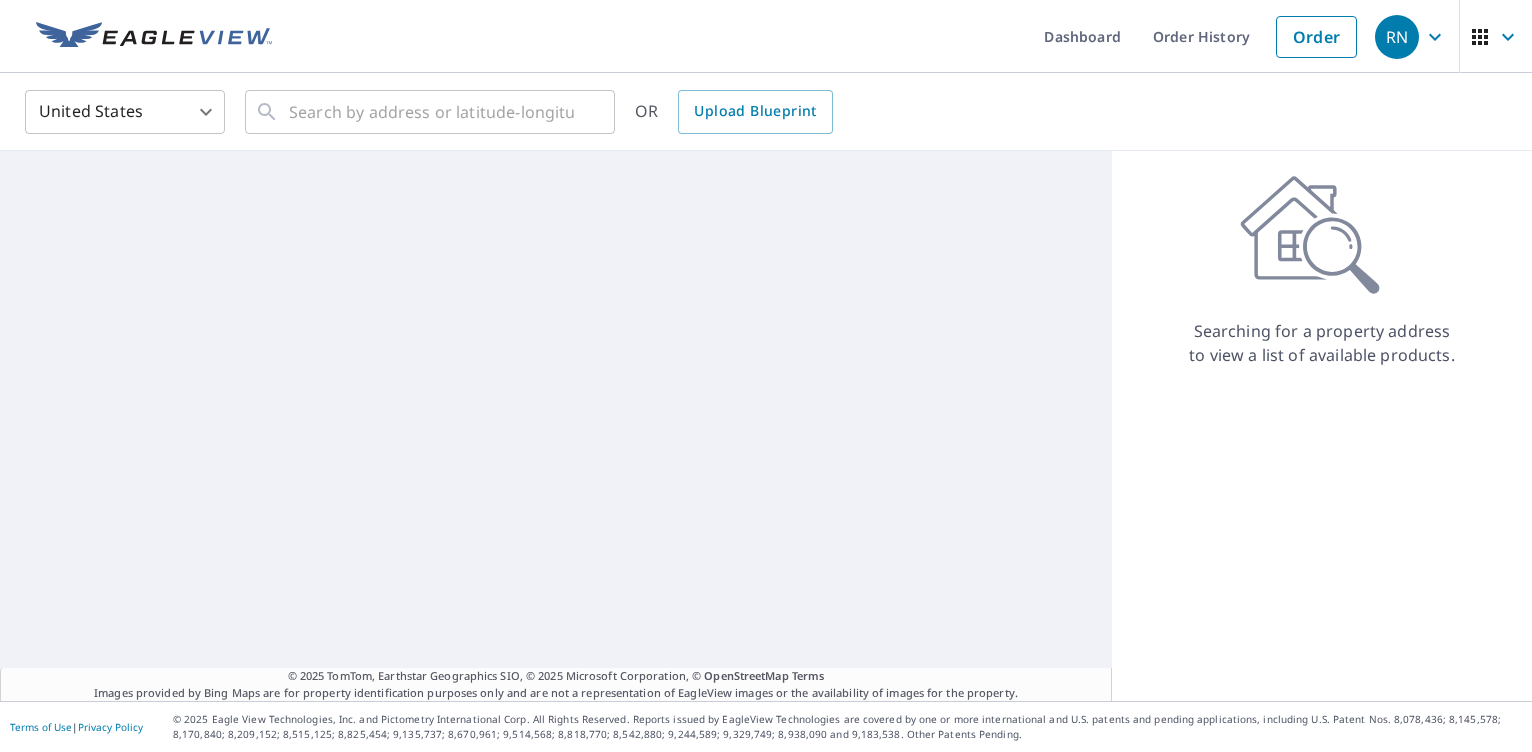 scroll, scrollTop: 0, scrollLeft: 0, axis: both 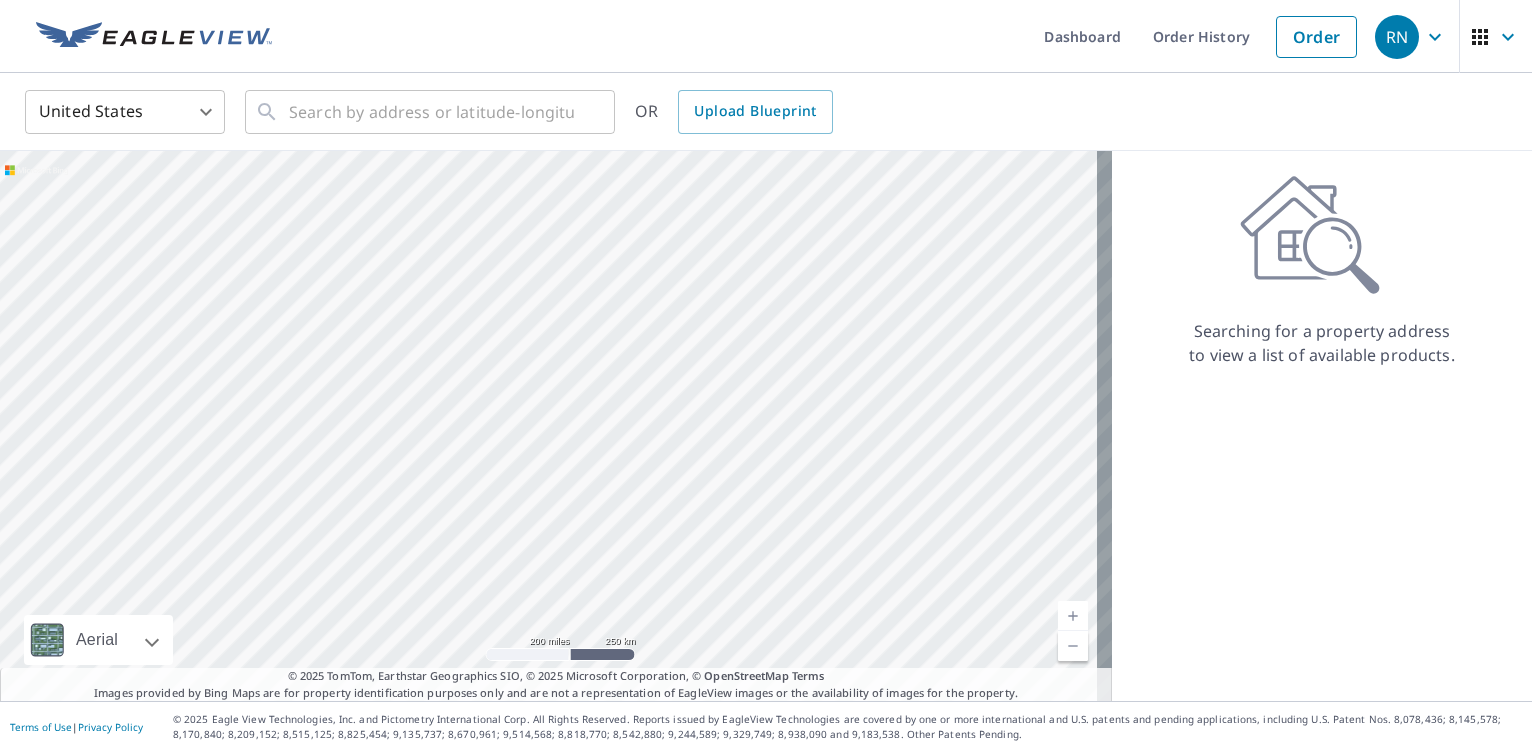 click at bounding box center [556, 426] 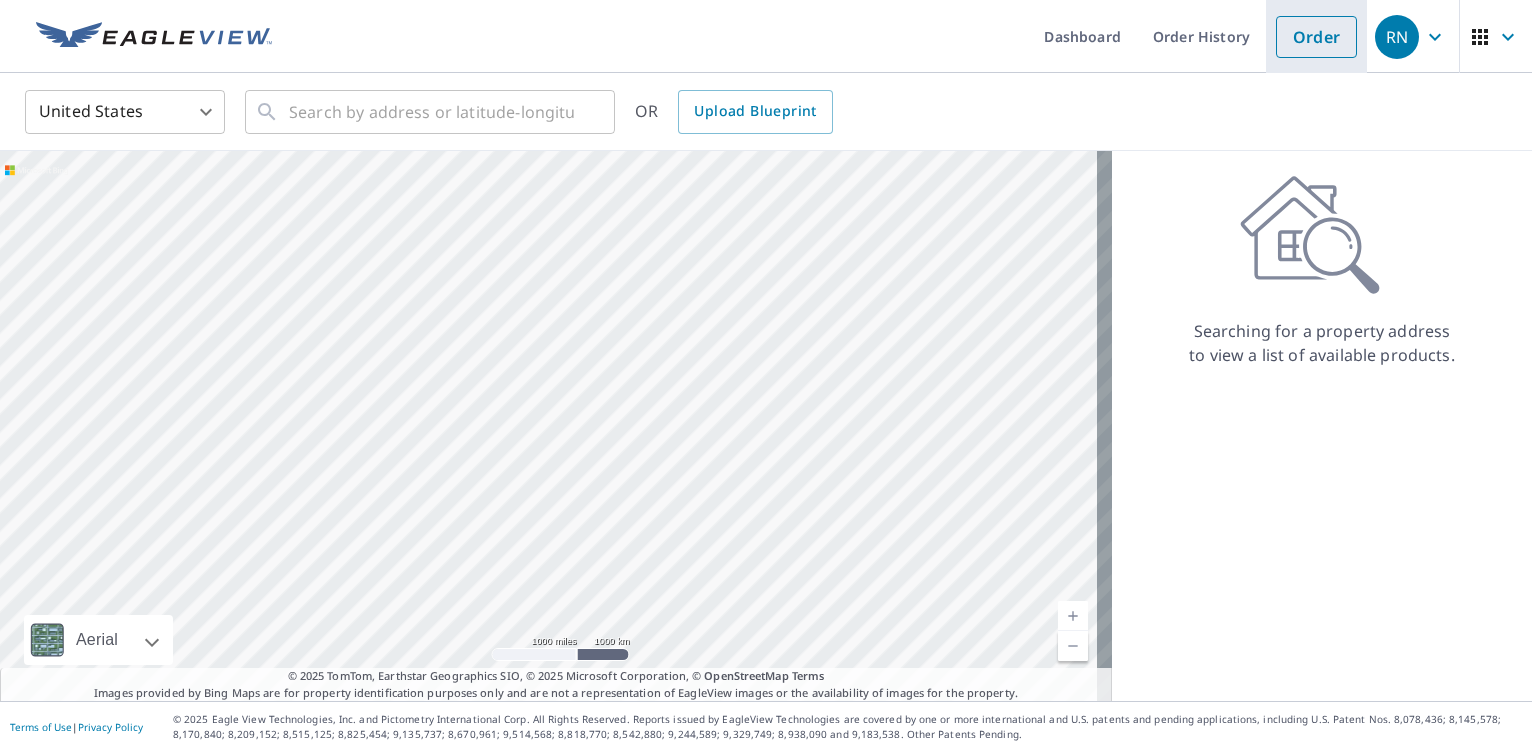 click on "Order" at bounding box center [1316, 37] 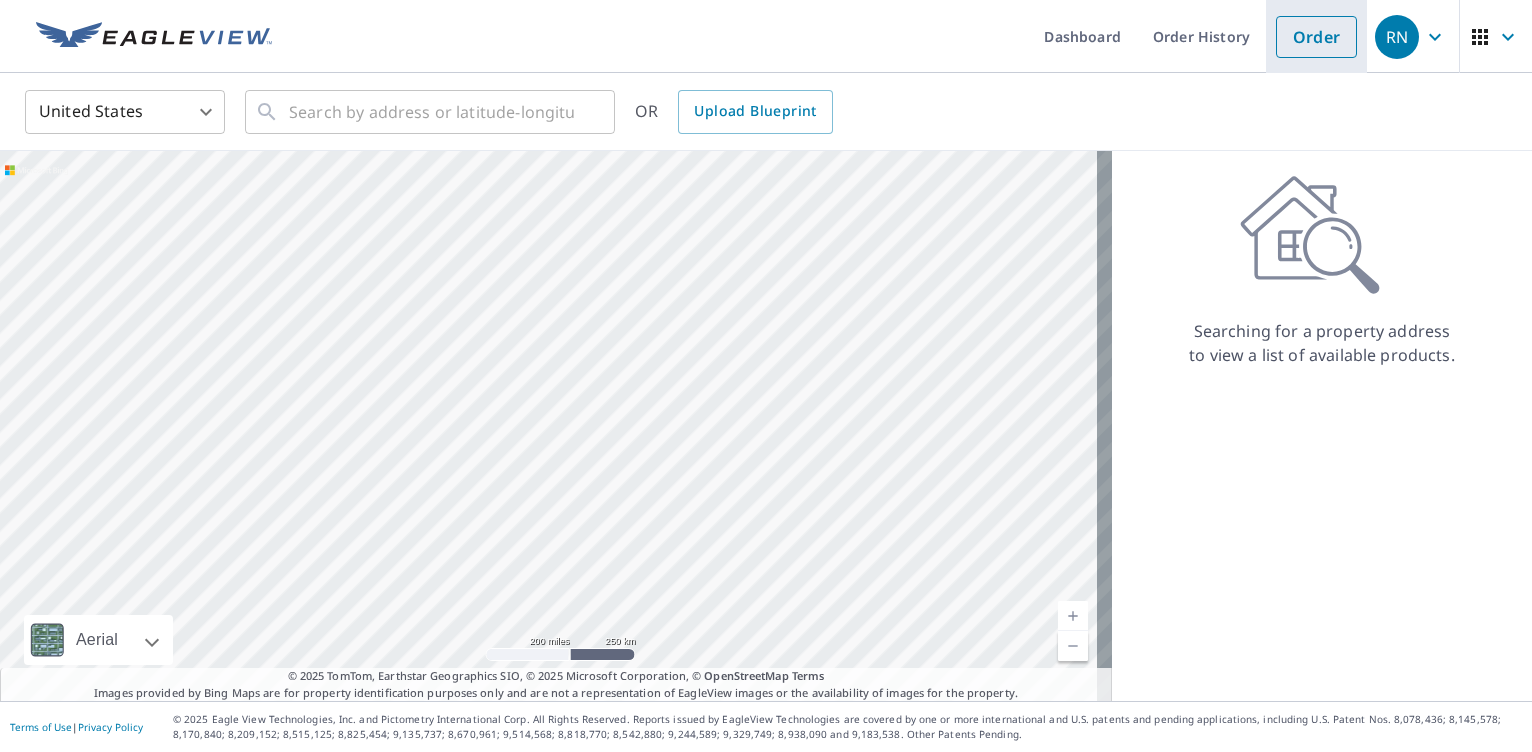 click on "Order" at bounding box center [1316, 37] 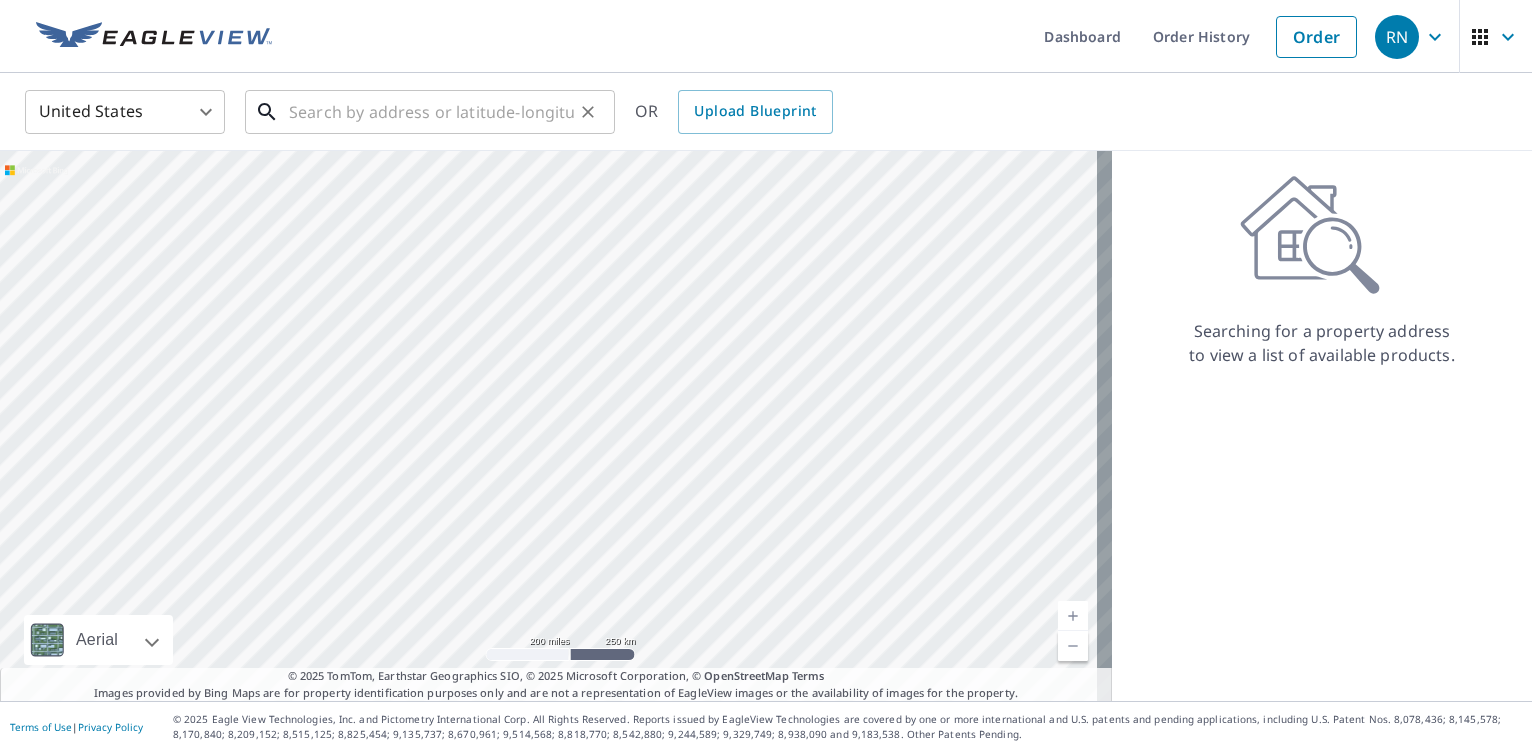 click at bounding box center (431, 112) 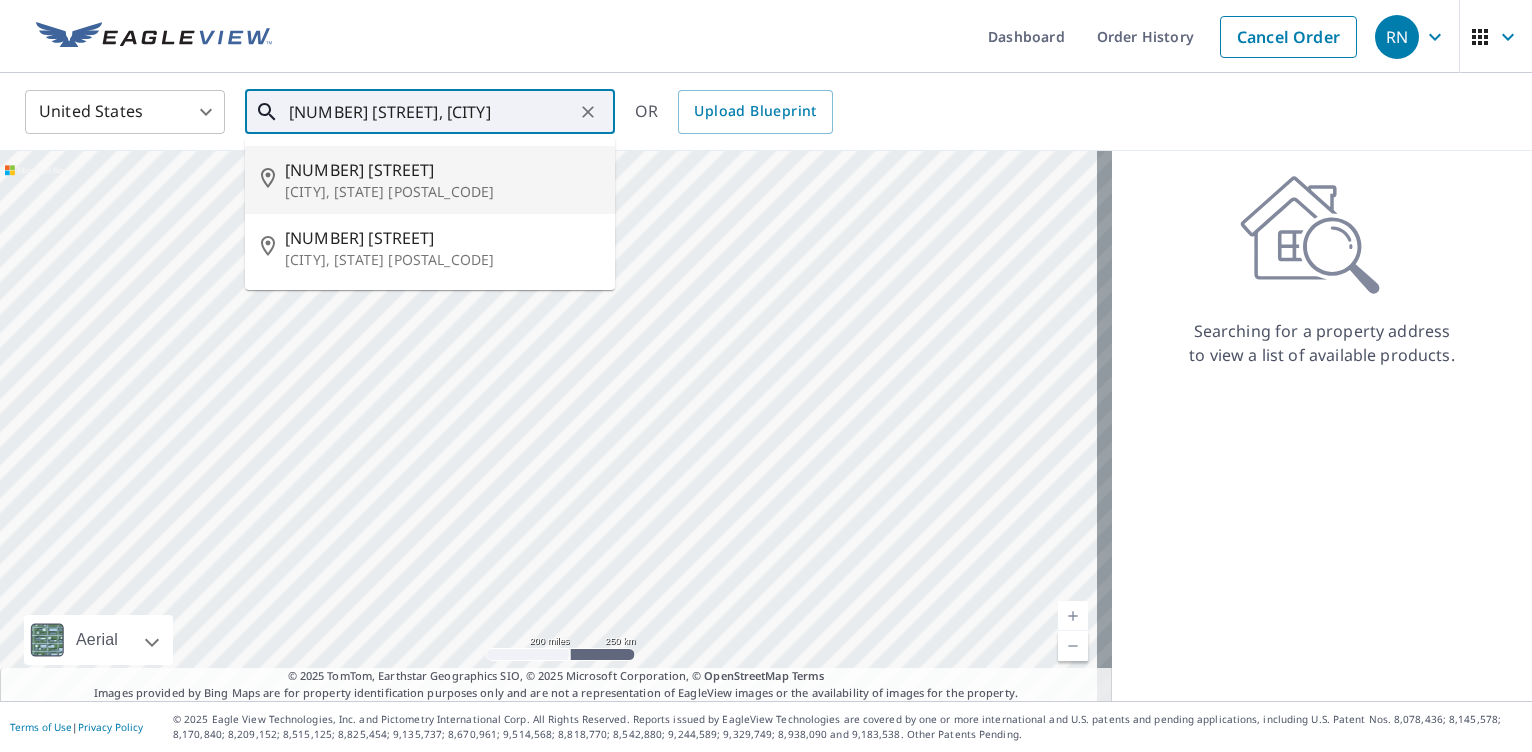 click on "[NUMBER] [STREET]" at bounding box center (442, 170) 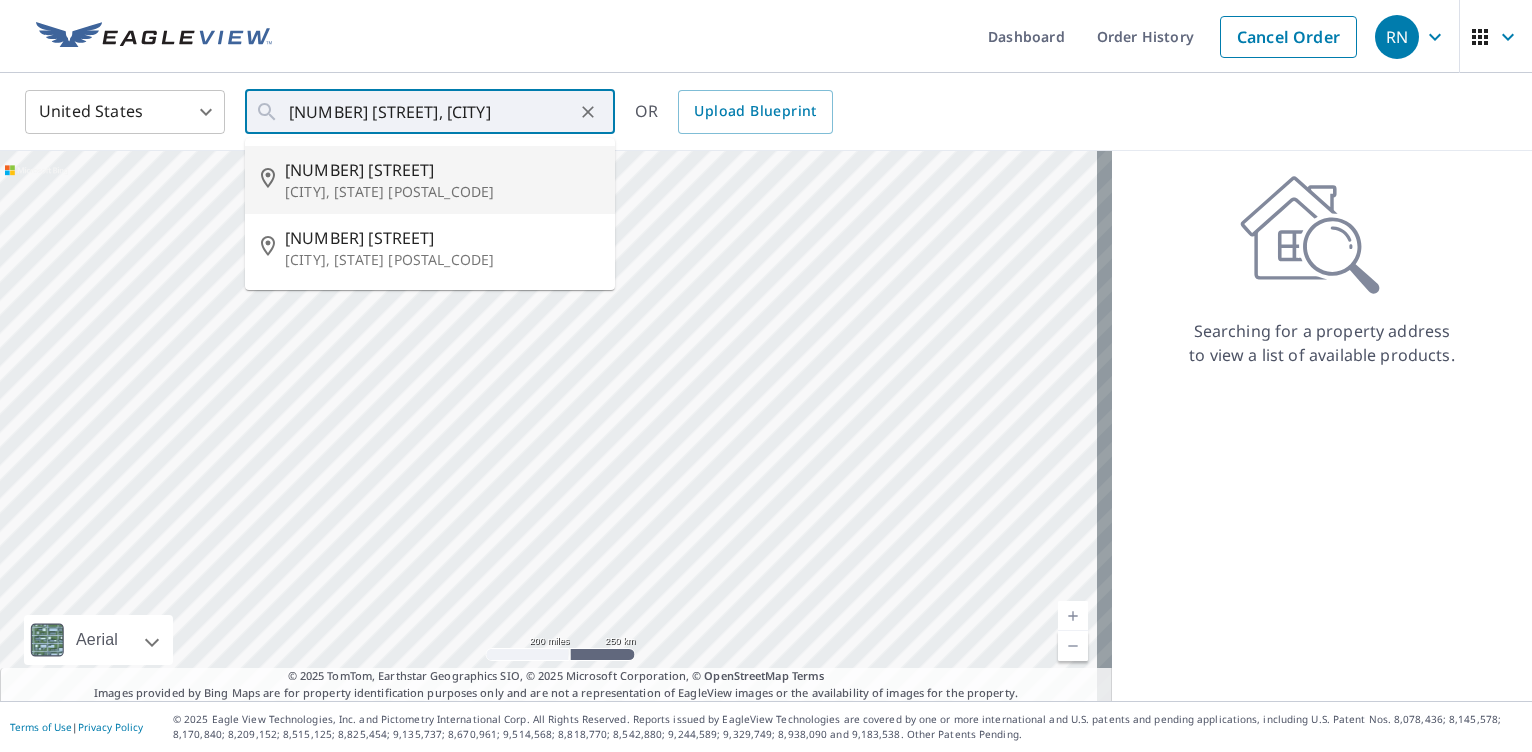 type on "[NUMBER] [STREET] [CITY], [STATE] [POSTAL_CODE]" 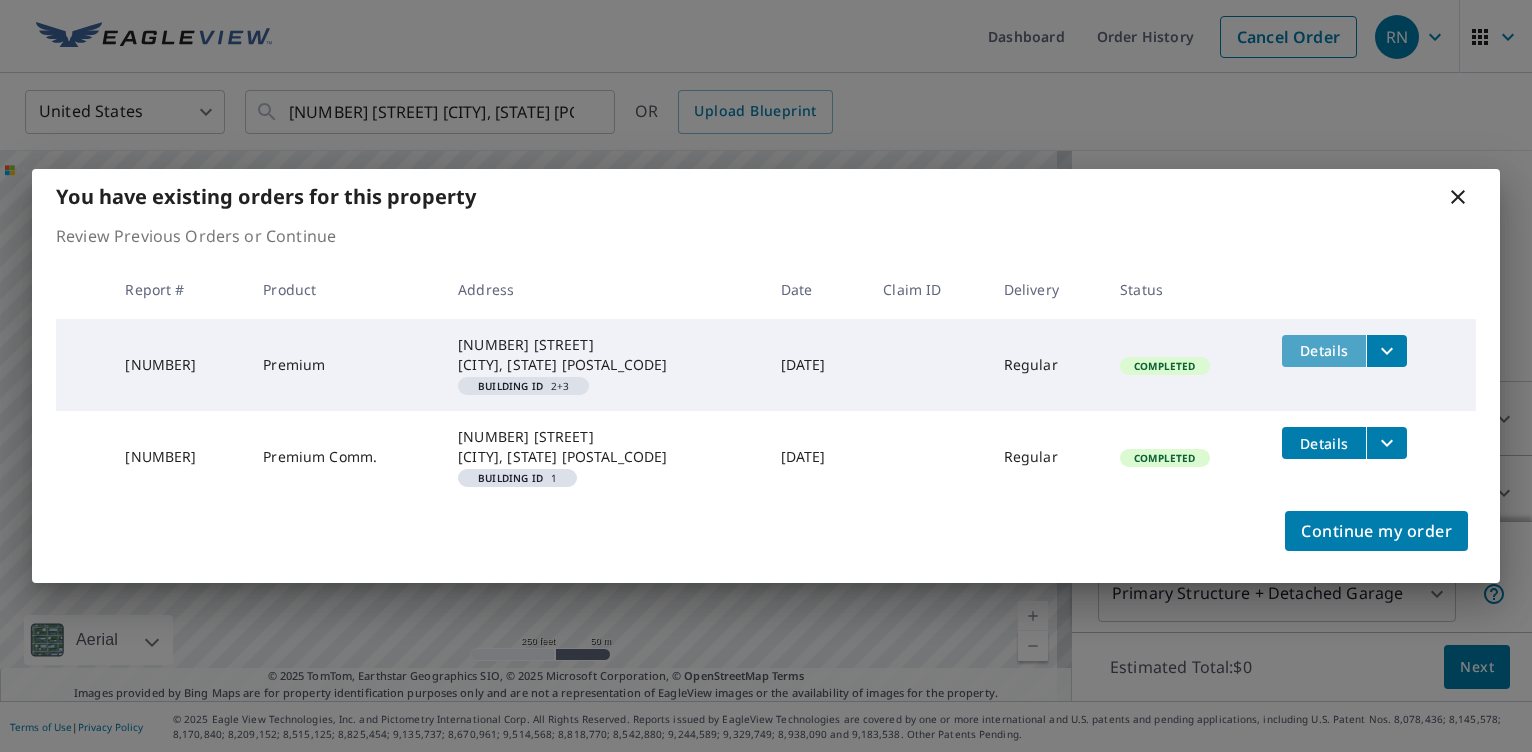click on "Details" at bounding box center (1324, 350) 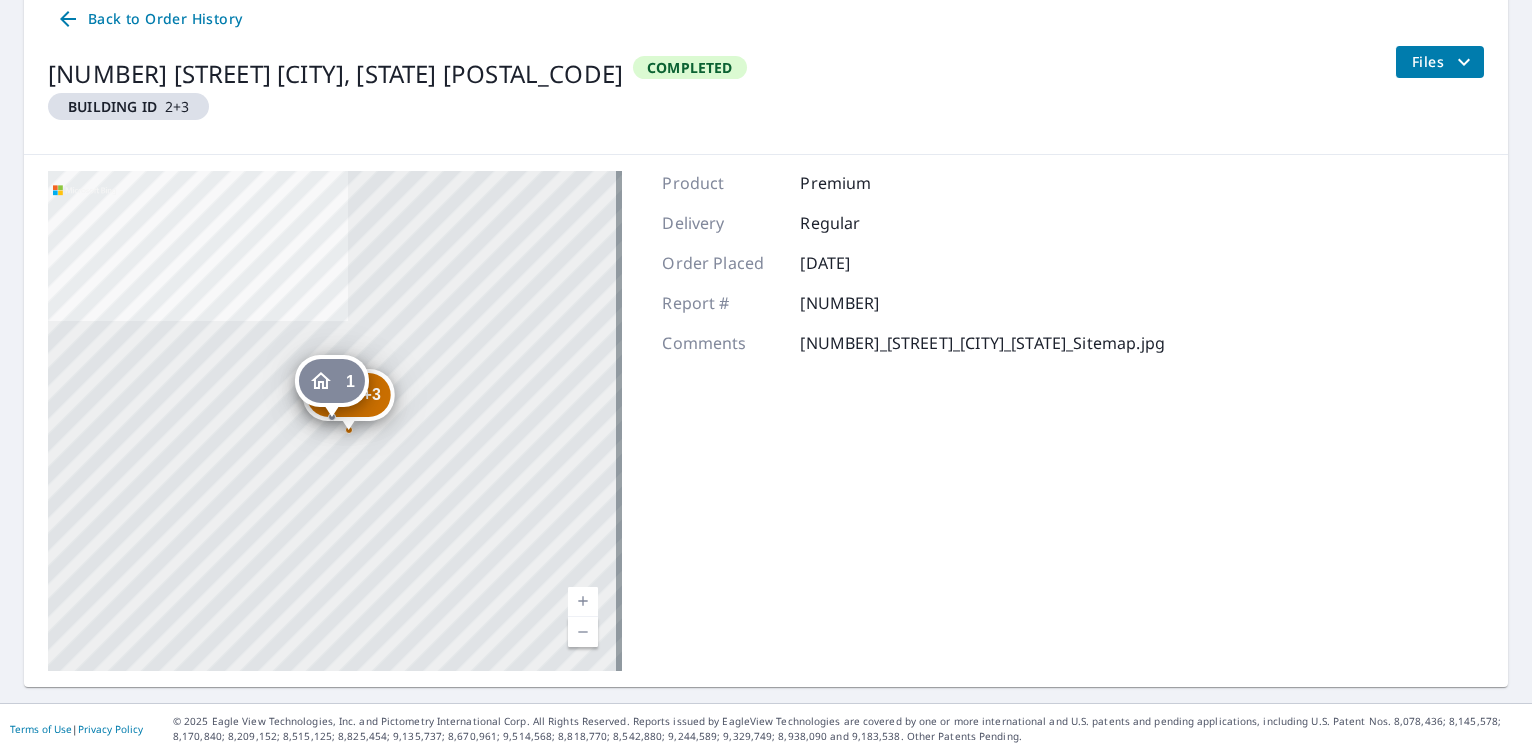 scroll, scrollTop: 0, scrollLeft: 0, axis: both 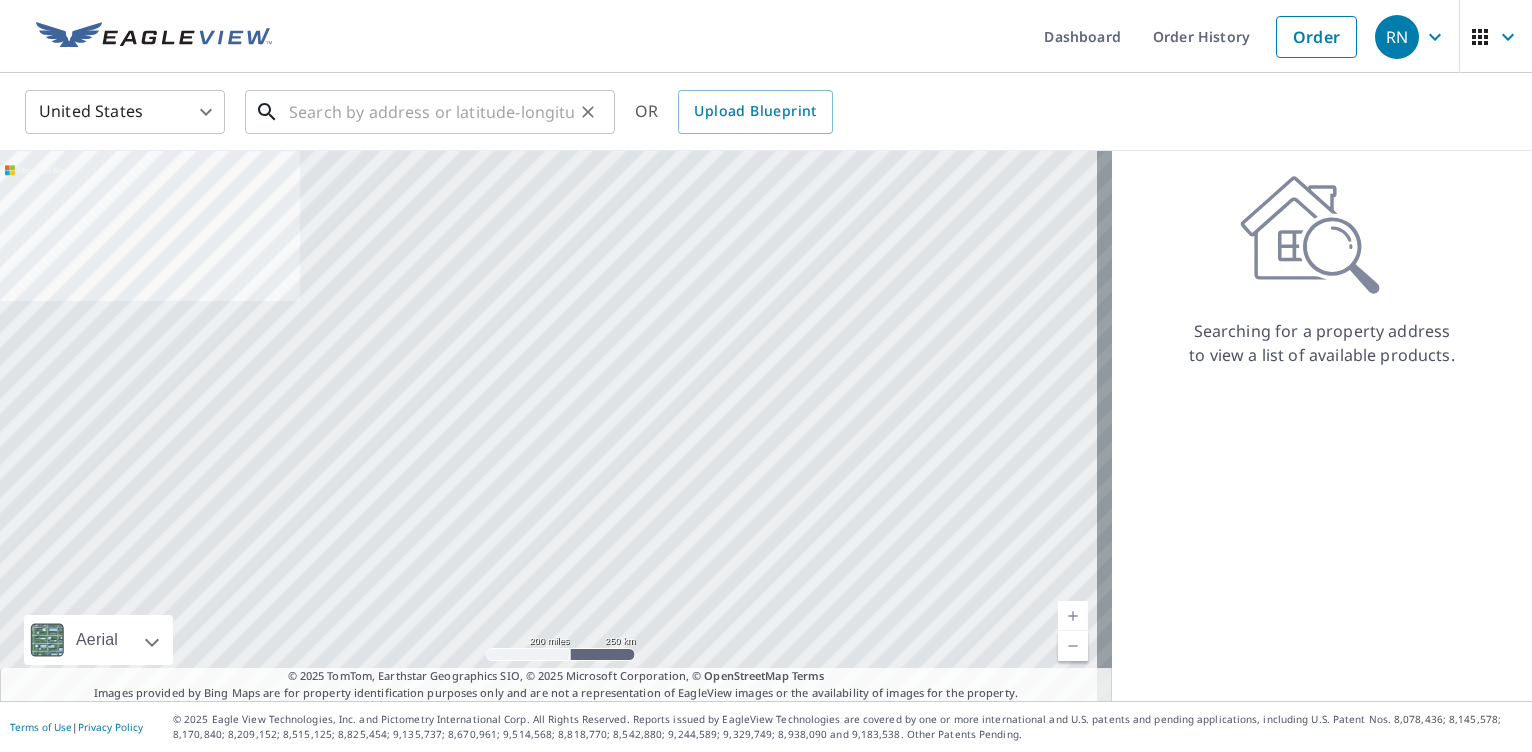 click at bounding box center (431, 112) 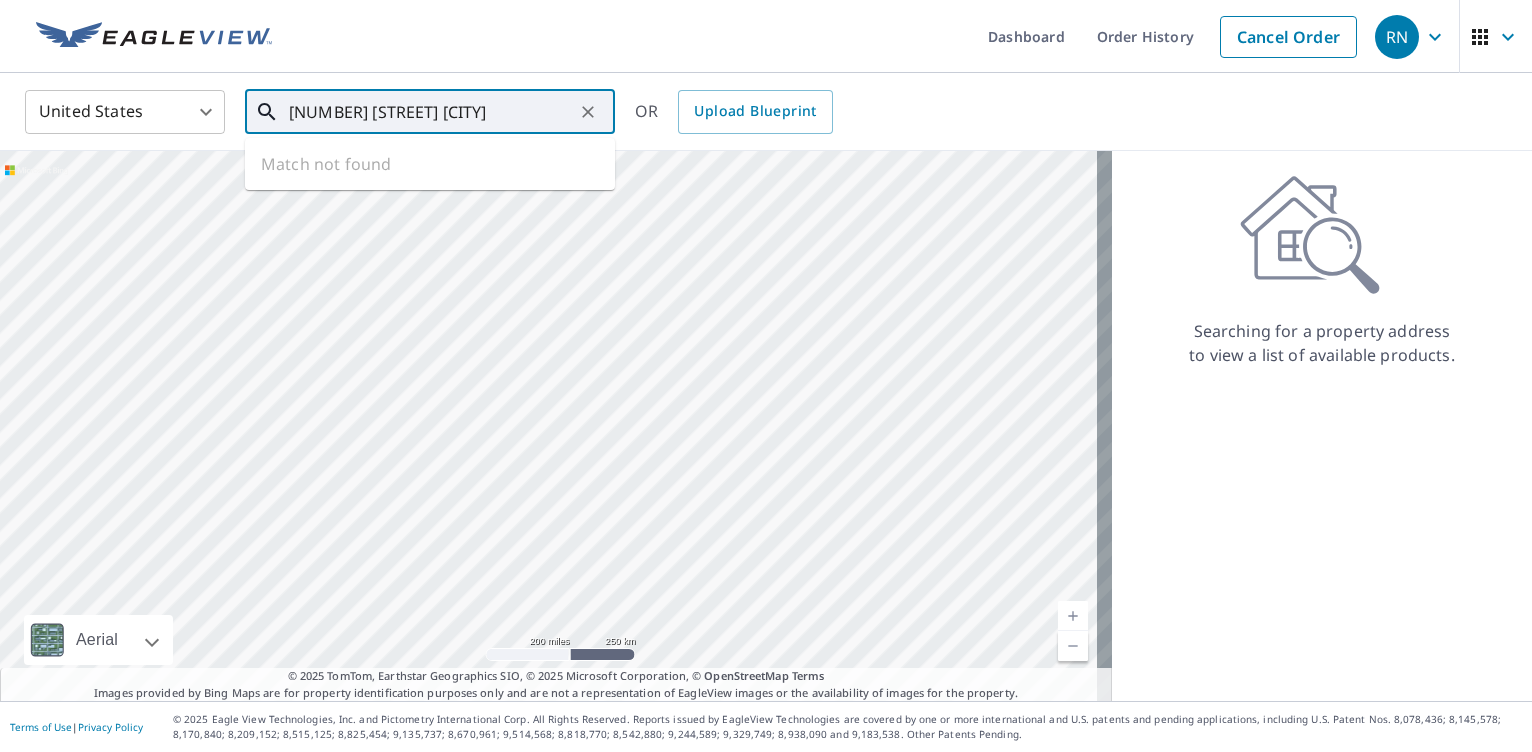 click 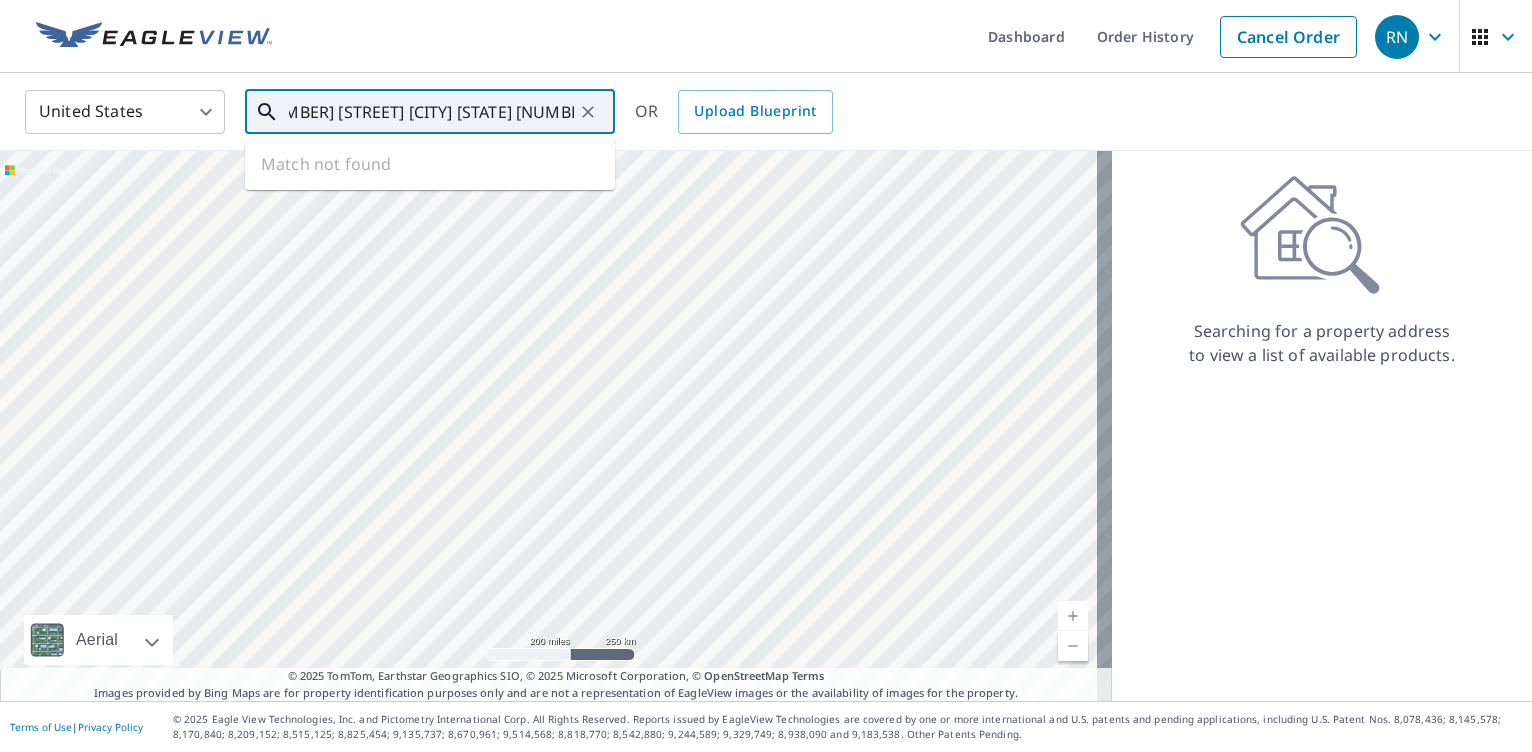 type on "[NUMBER] [STREET] [CITY] [STATE] [POSTAL_CODE]" 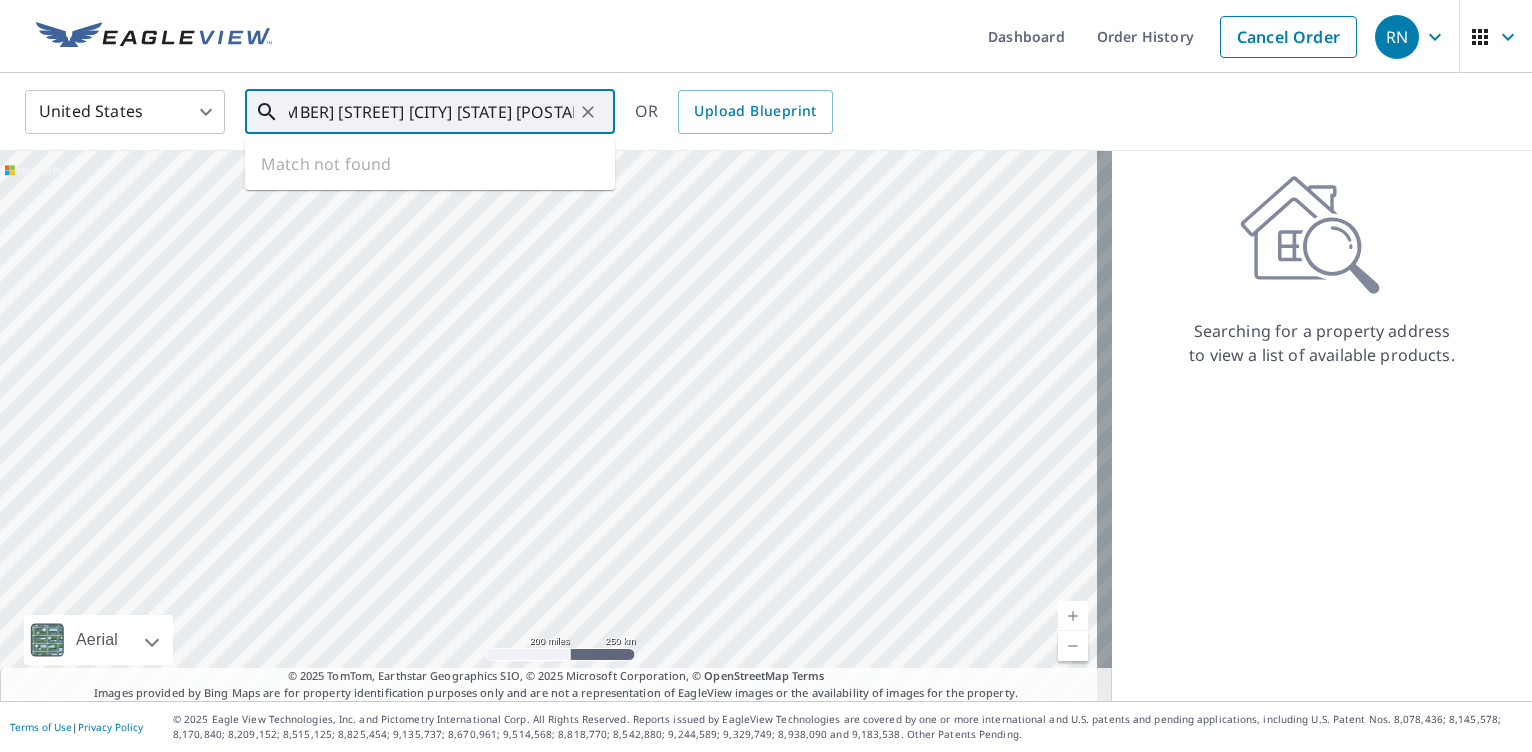 scroll, scrollTop: 0, scrollLeft: 43, axis: horizontal 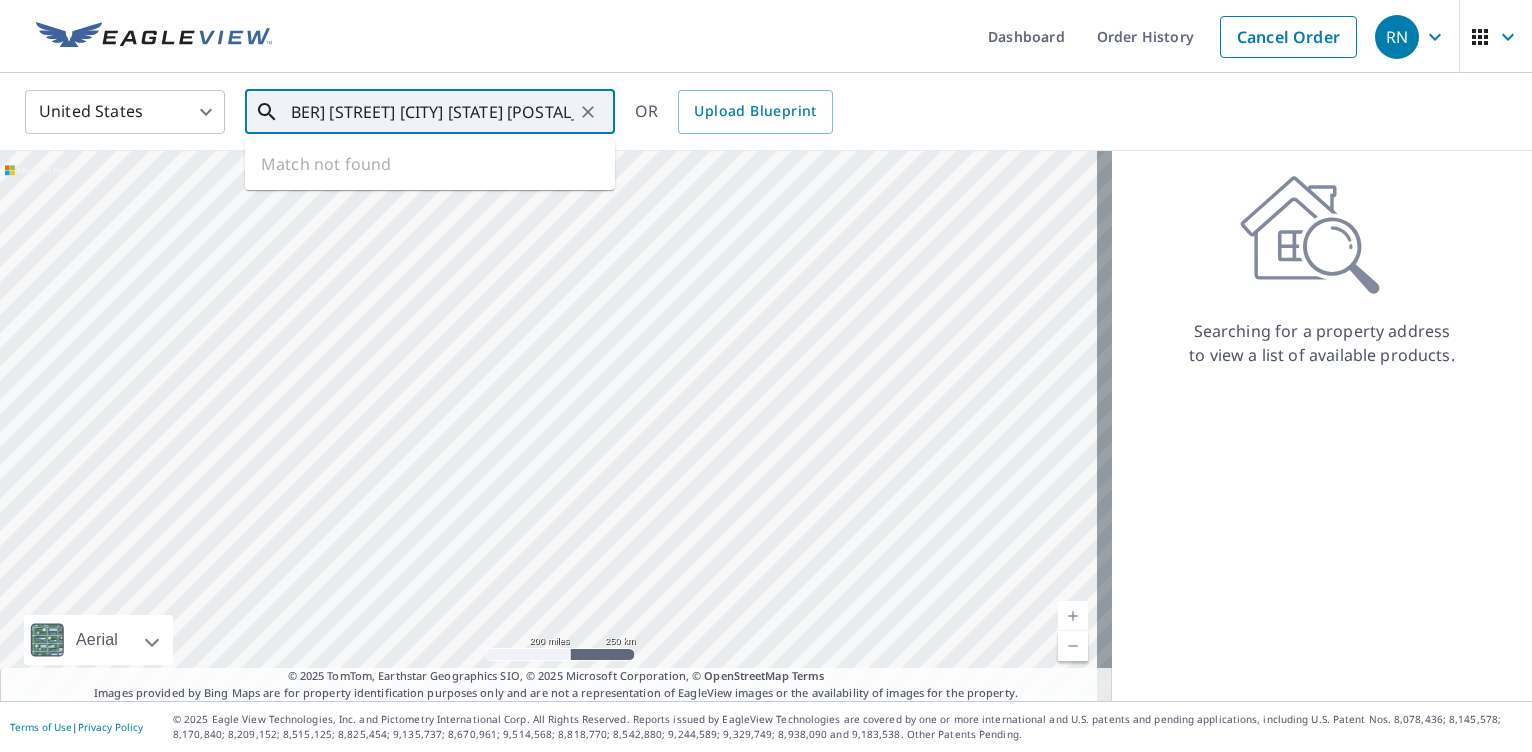 click on "Match not found" at bounding box center [430, 164] 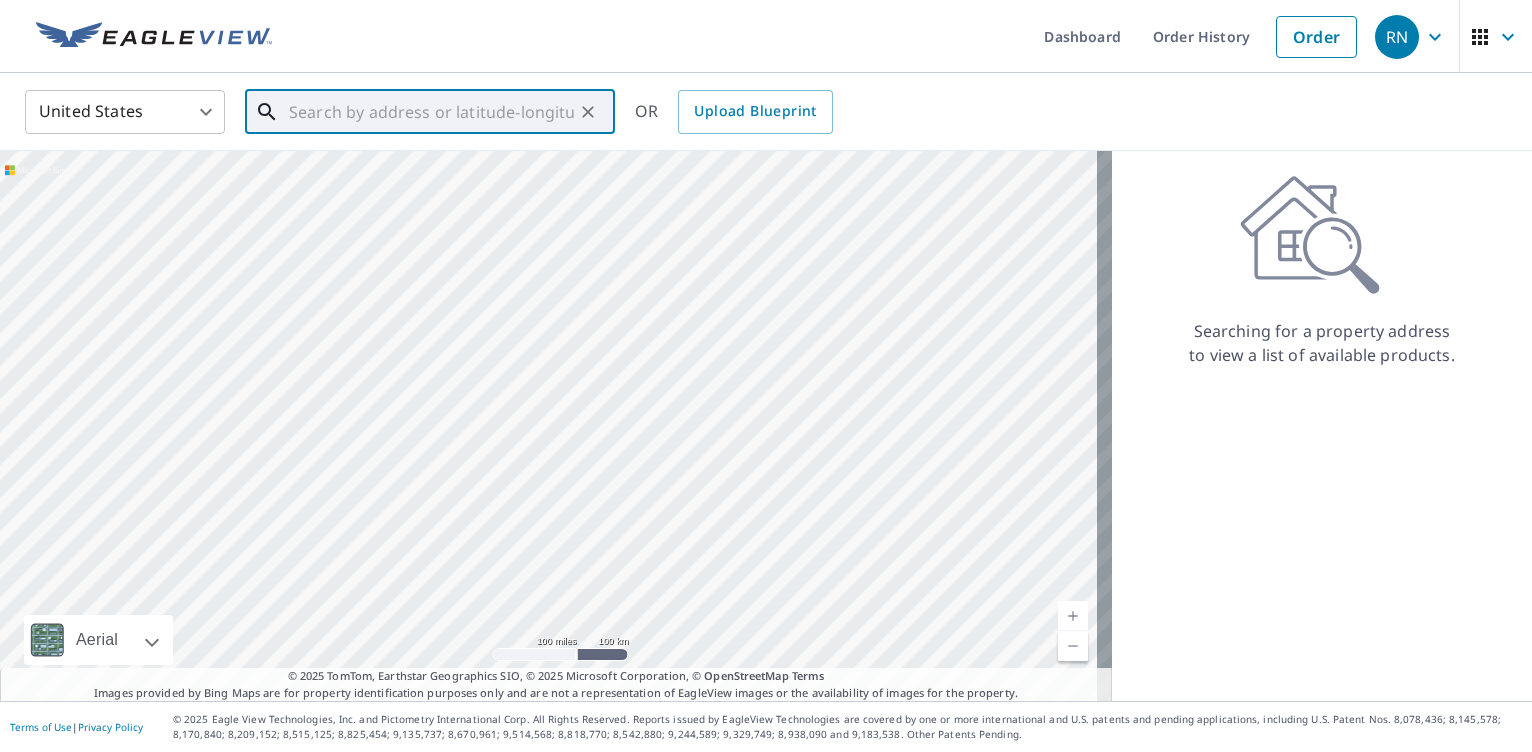 scroll, scrollTop: 0, scrollLeft: 0, axis: both 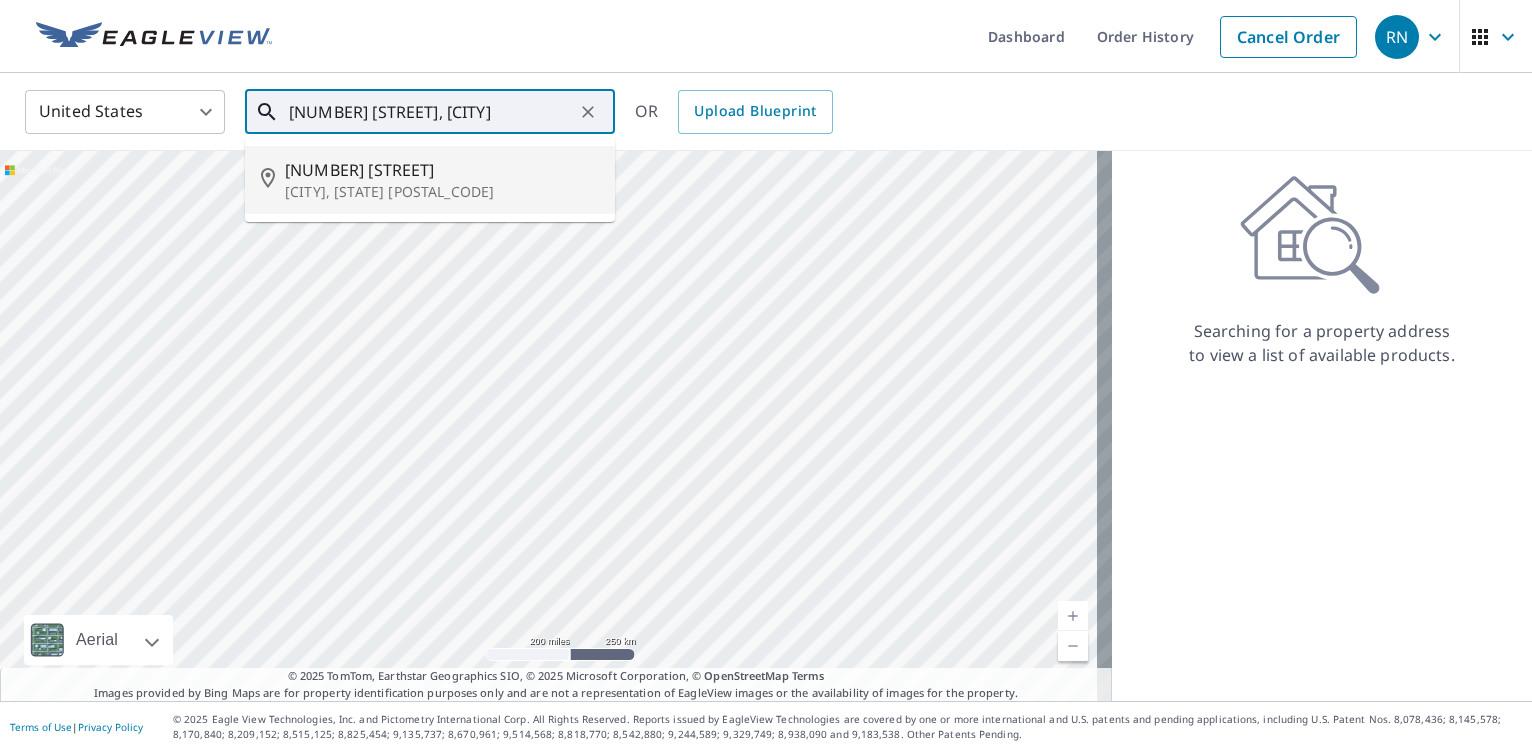 click on "[NUMBER] [STREET]" at bounding box center (442, 170) 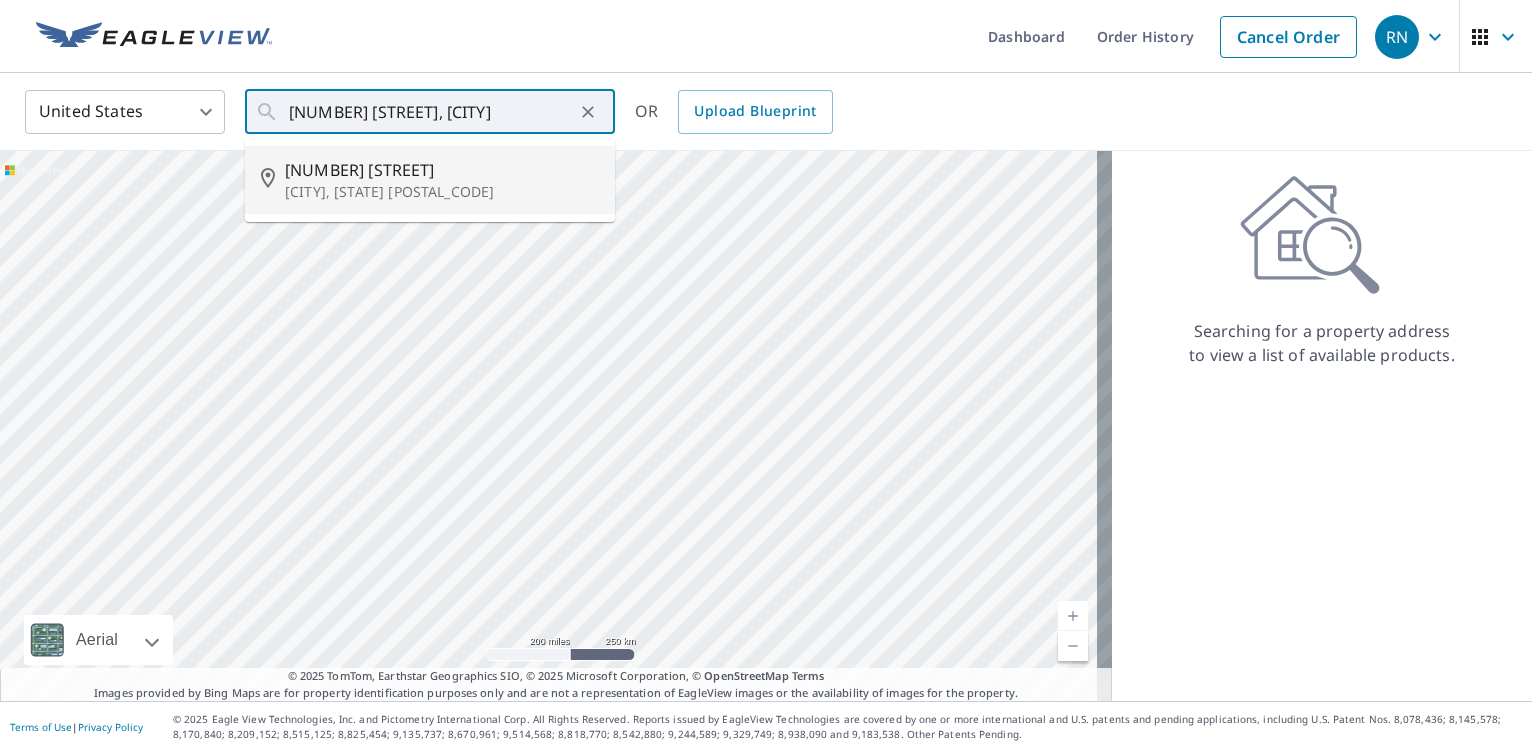 type on "[NUMBER] [STREET] [CITY], [STATE] [POSTAL_CODE]" 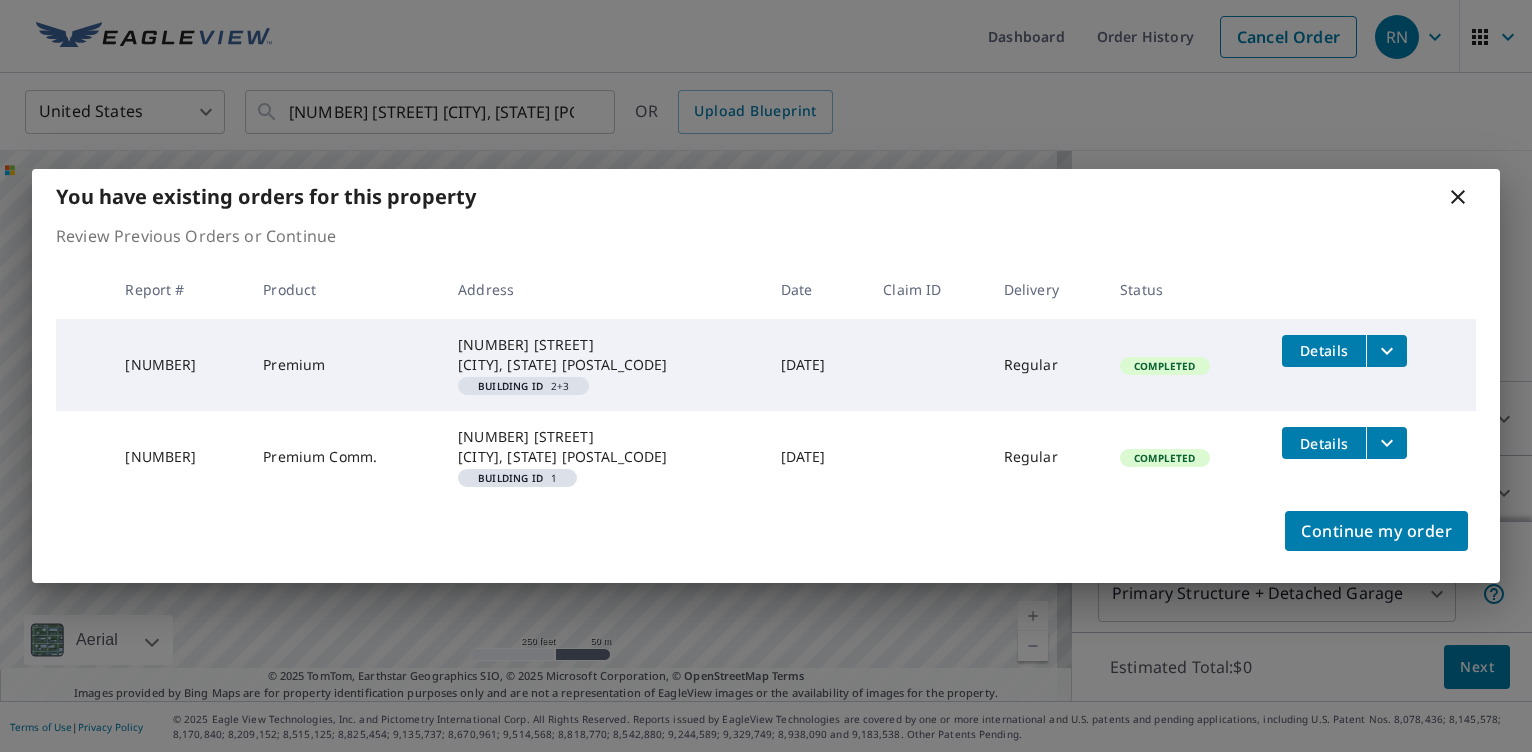 click on "Details" at bounding box center [1324, 350] 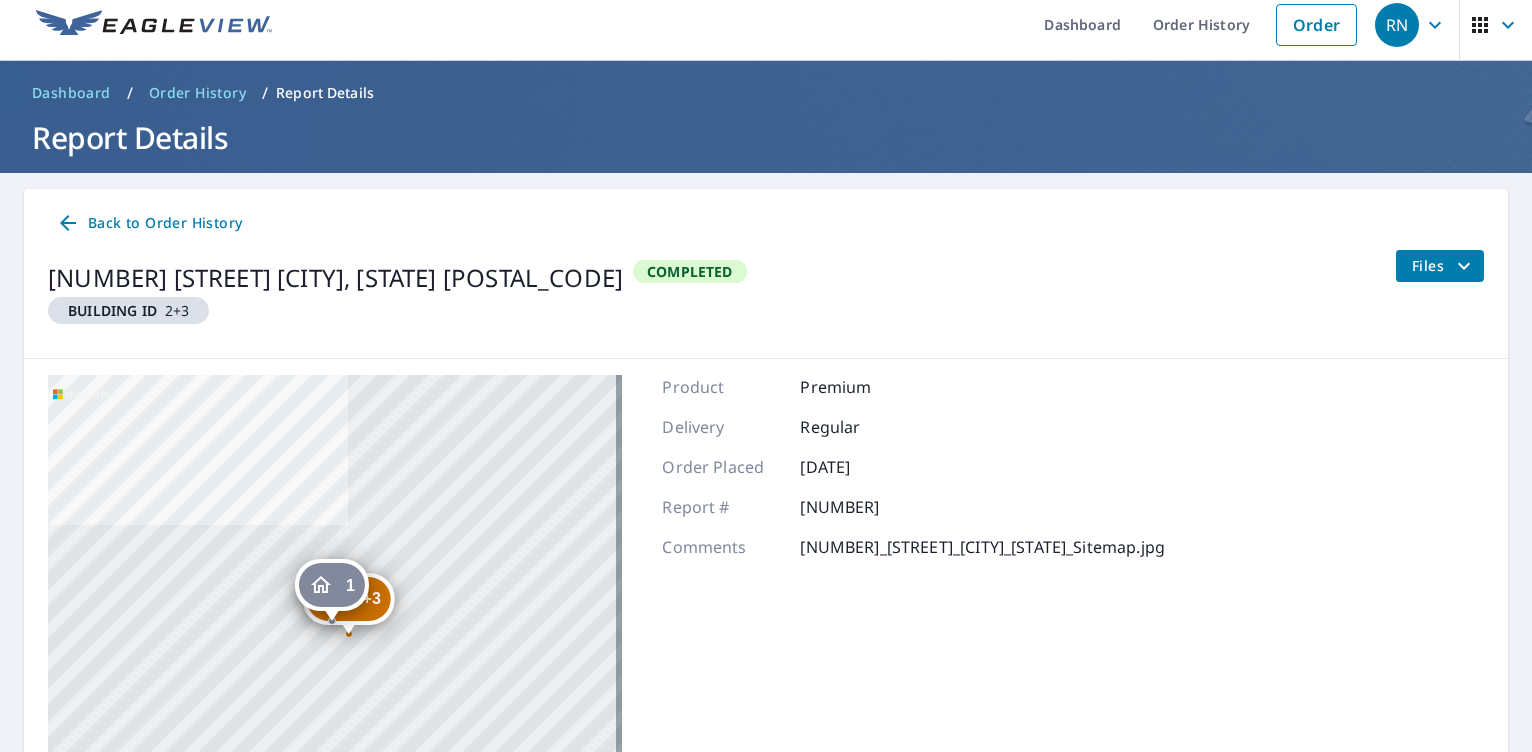 scroll, scrollTop: 0, scrollLeft: 0, axis: both 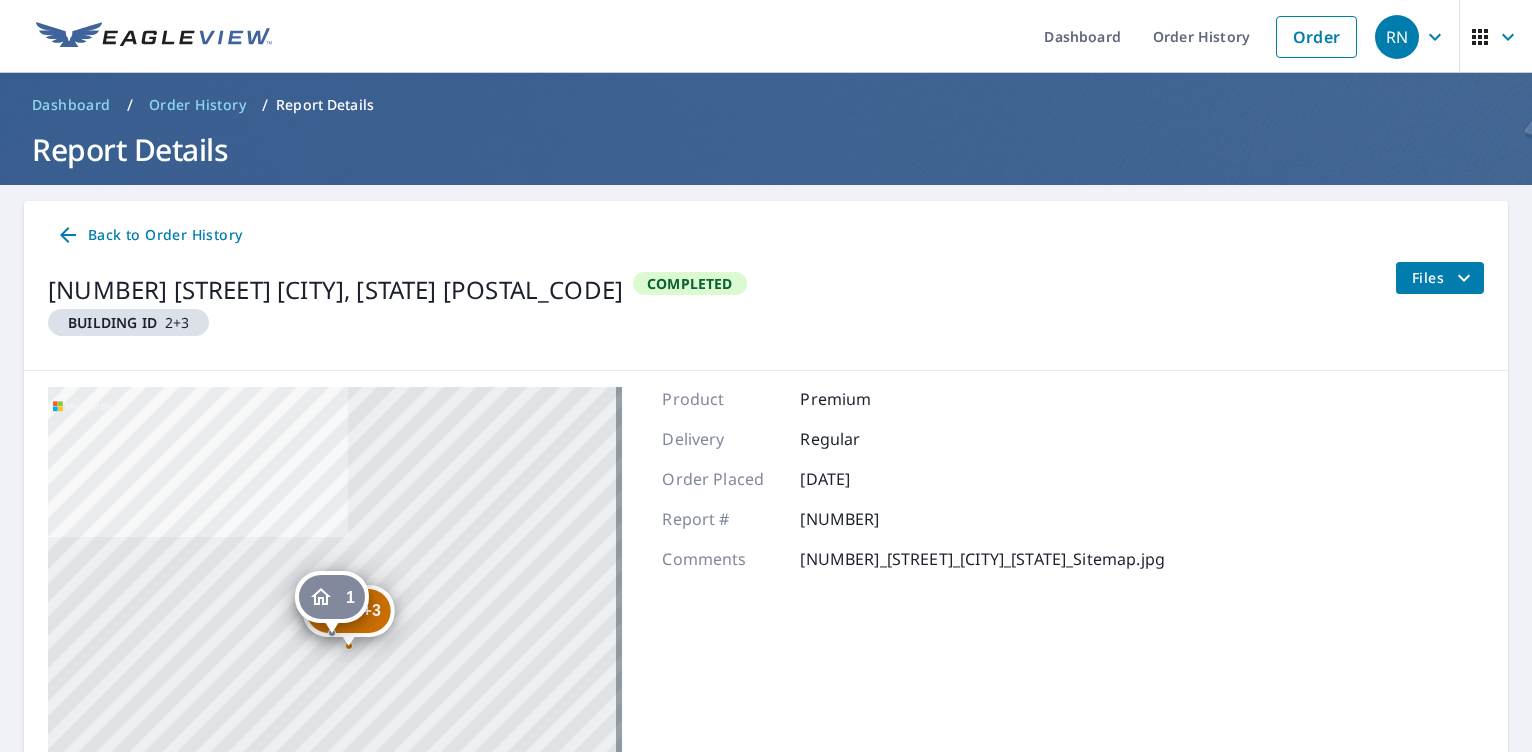 click on "Files" at bounding box center [1444, 278] 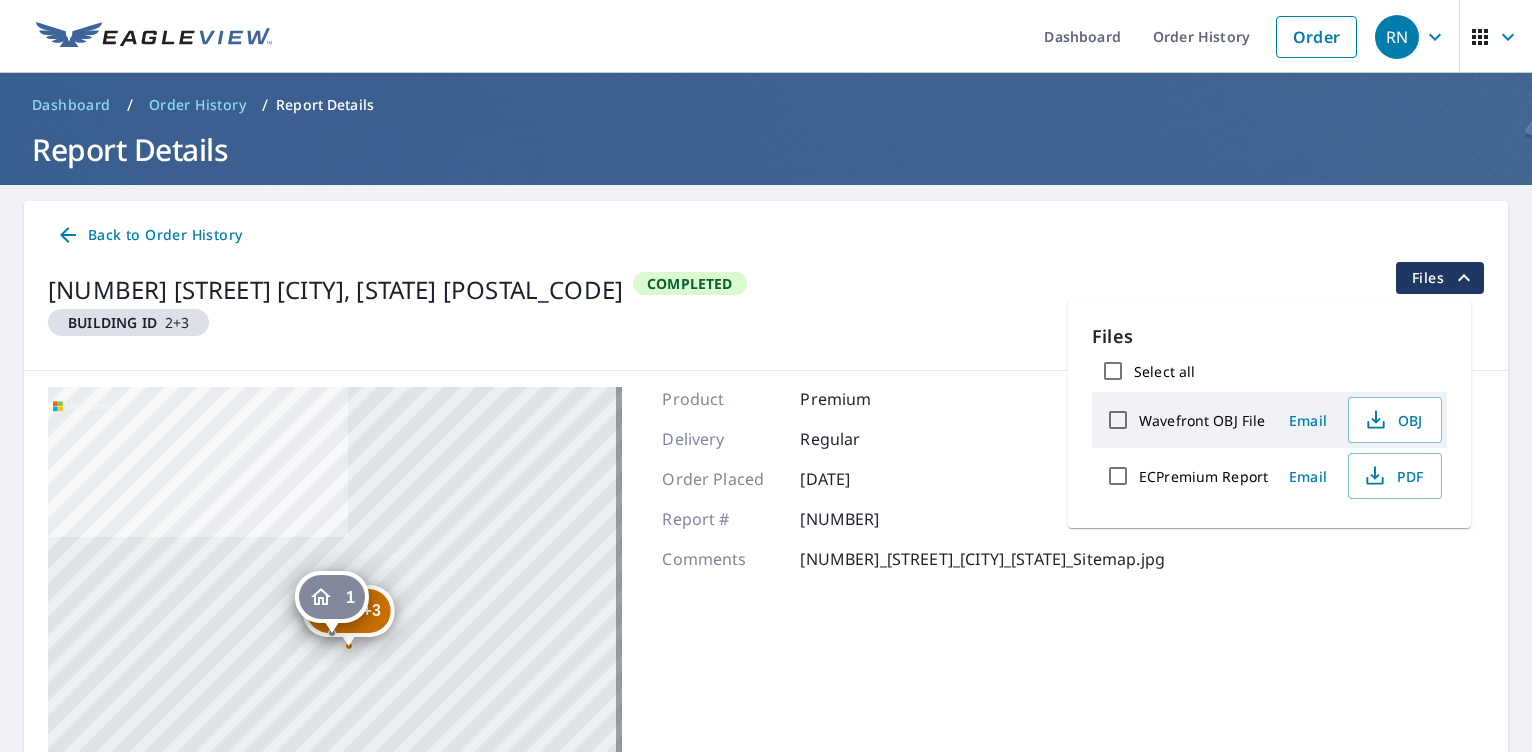 click on "Files" at bounding box center (1444, 278) 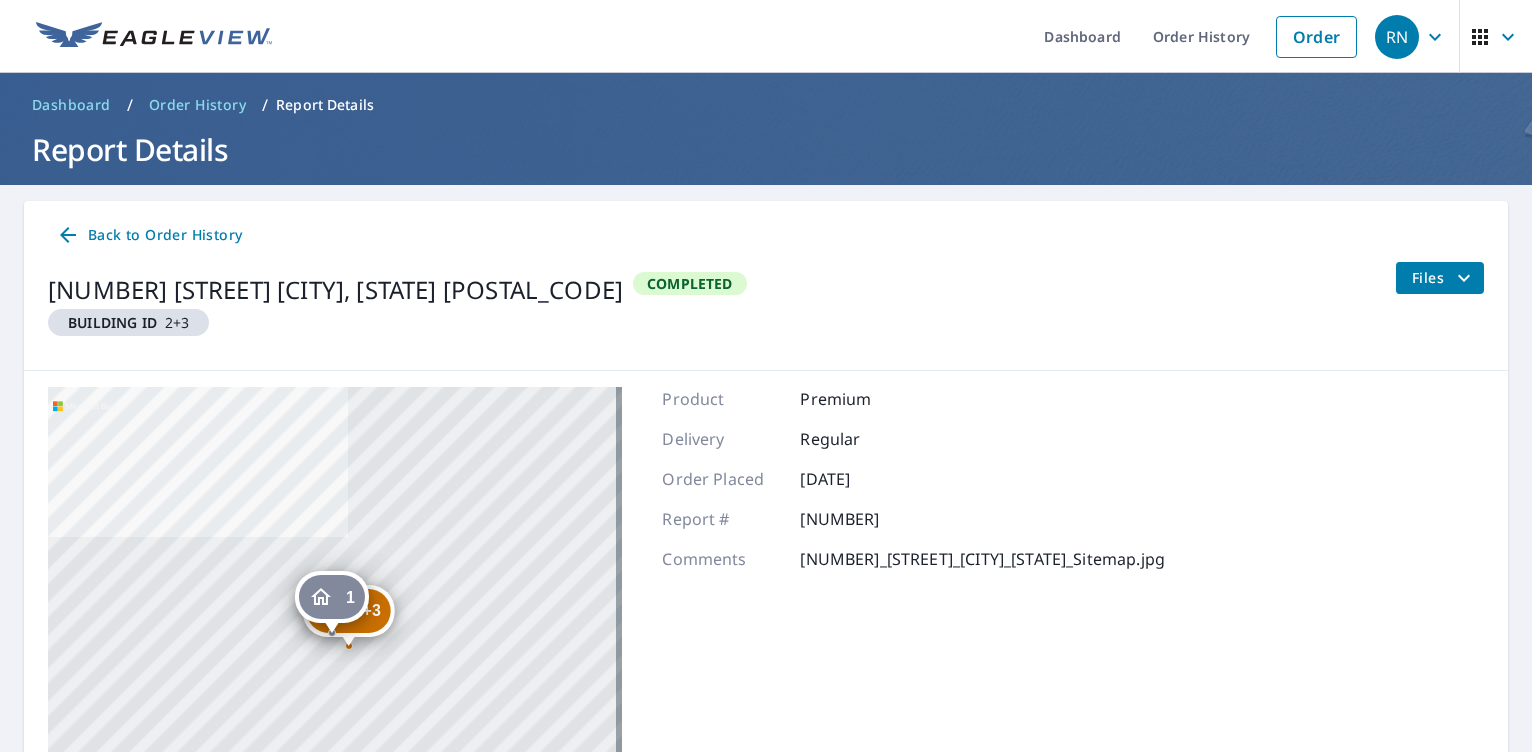 click on "Files" at bounding box center [1439, 278] 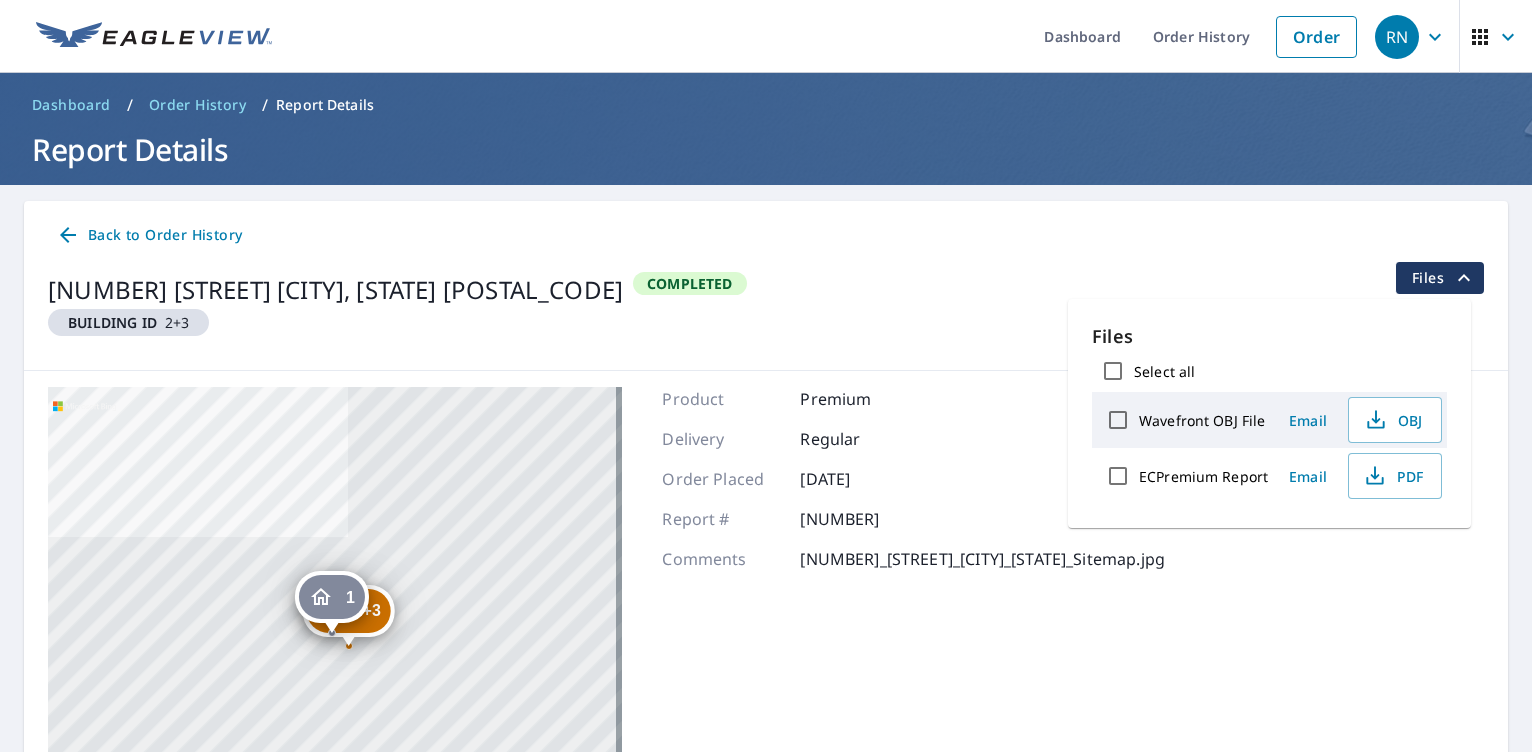 click on "Files" at bounding box center [1439, 278] 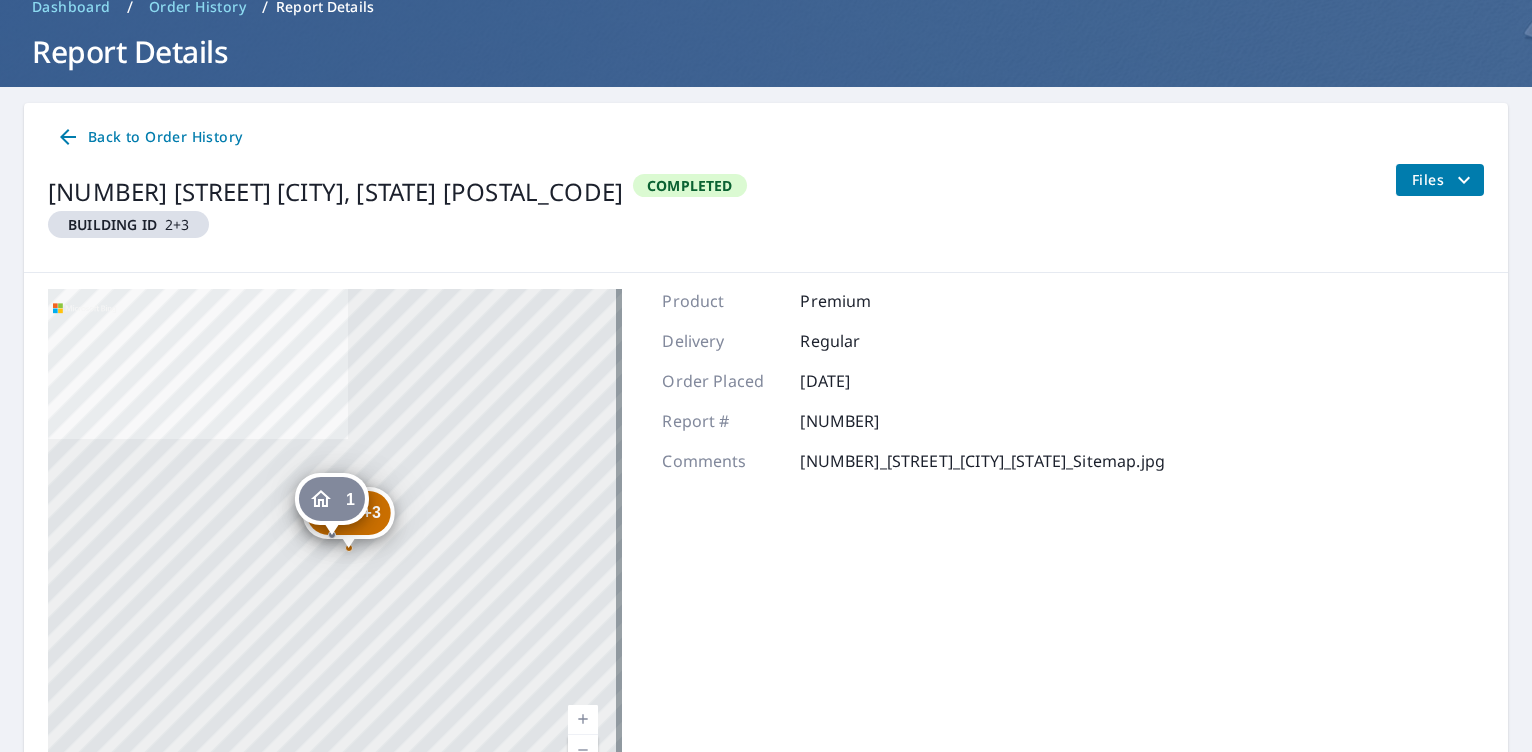 scroll, scrollTop: 216, scrollLeft: 0, axis: vertical 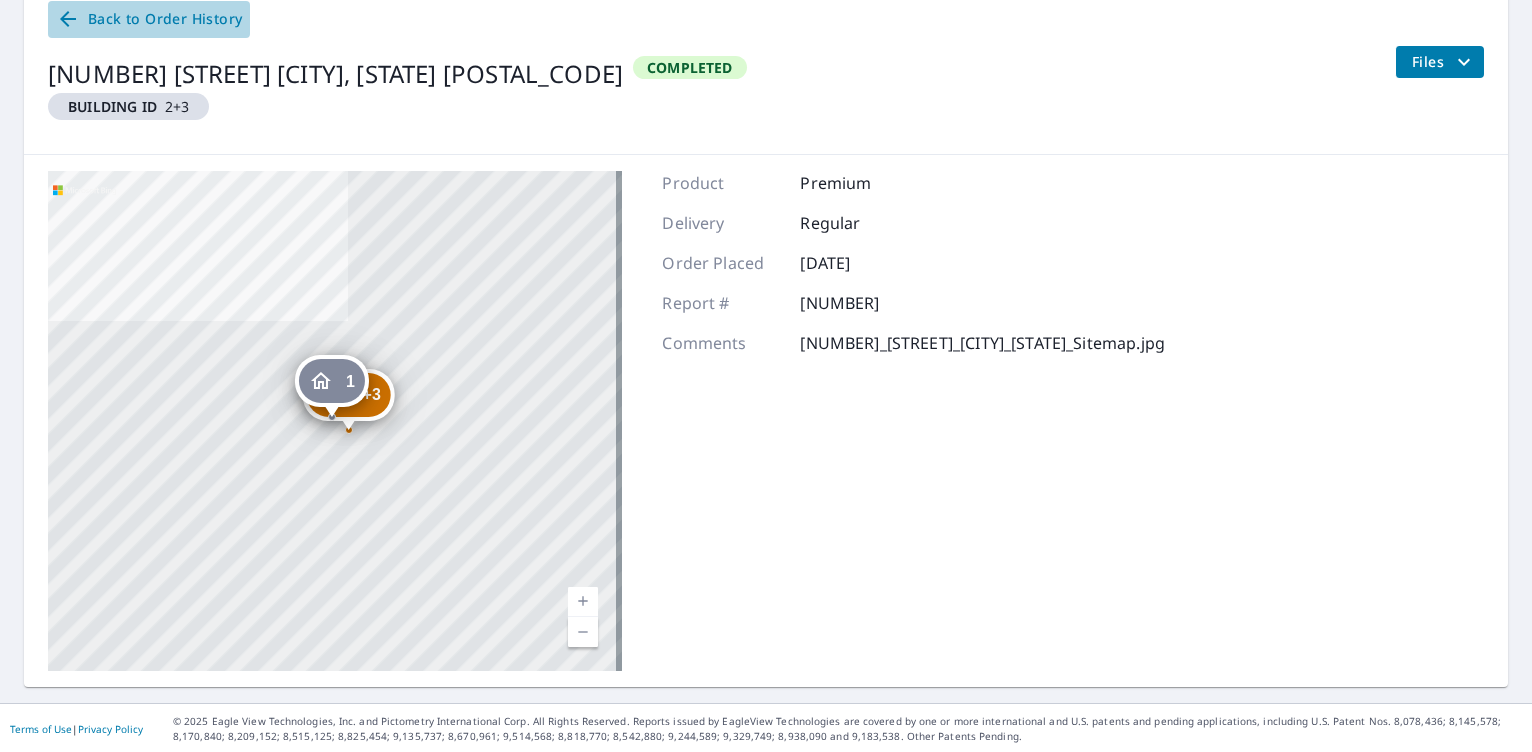 click 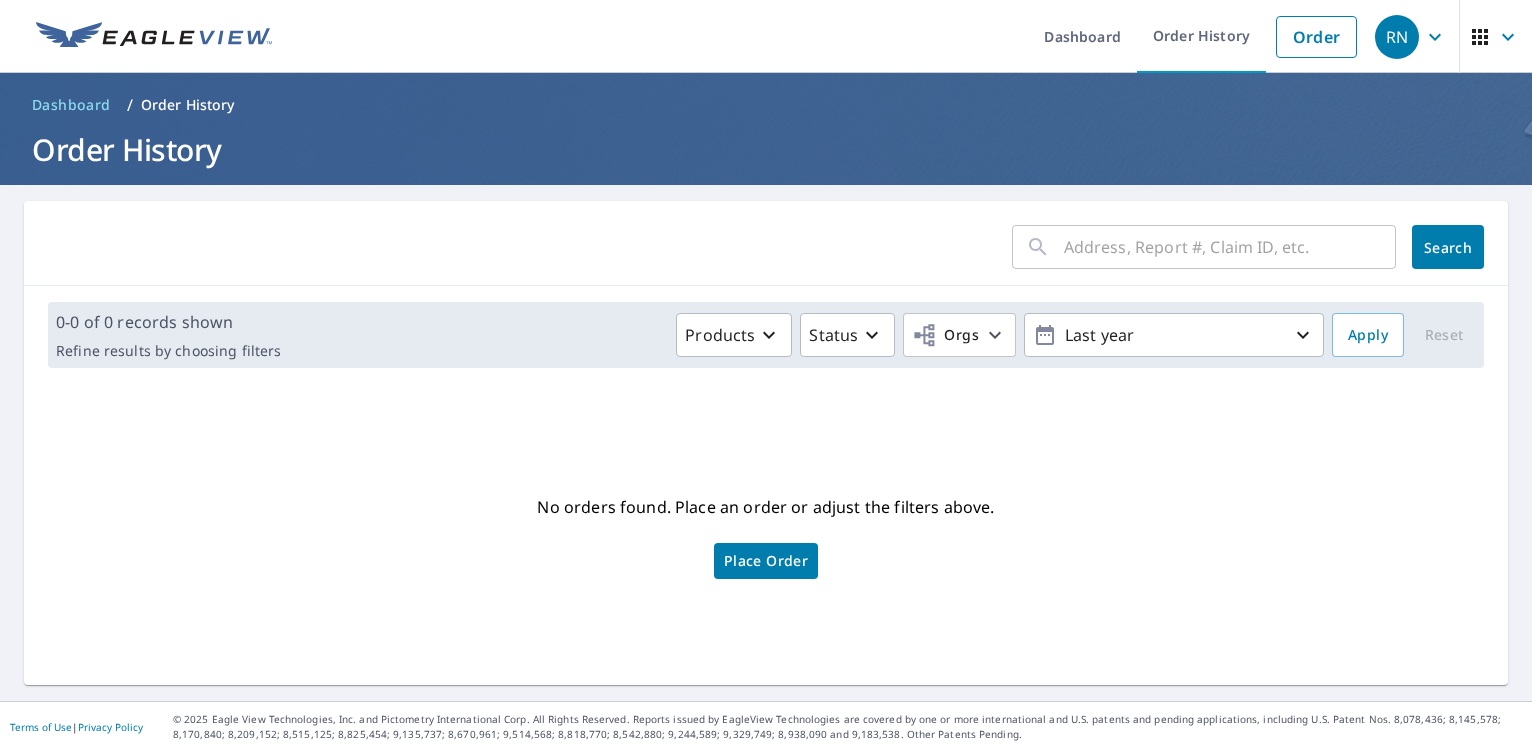 scroll, scrollTop: 0, scrollLeft: 0, axis: both 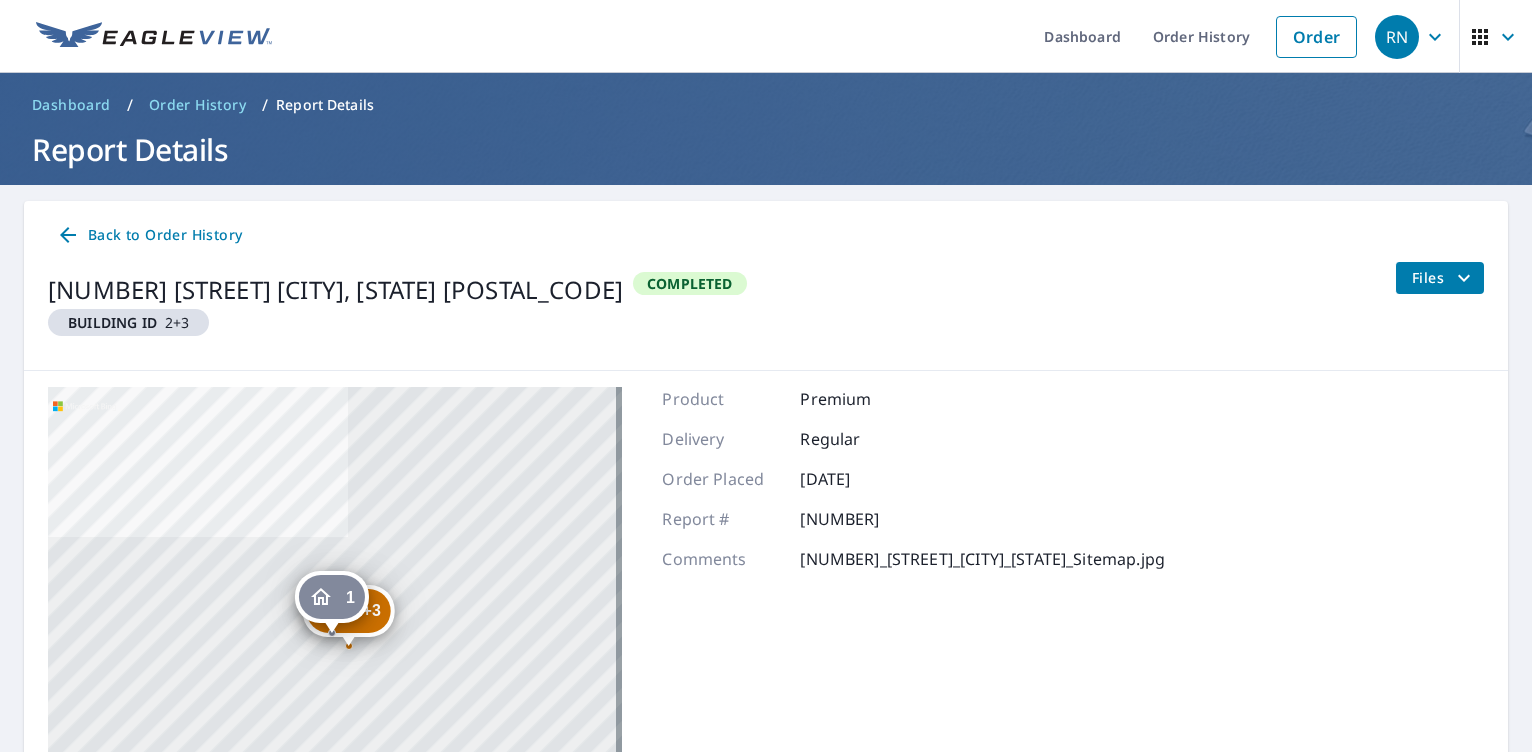 click on "Completed" at bounding box center (690, 283) 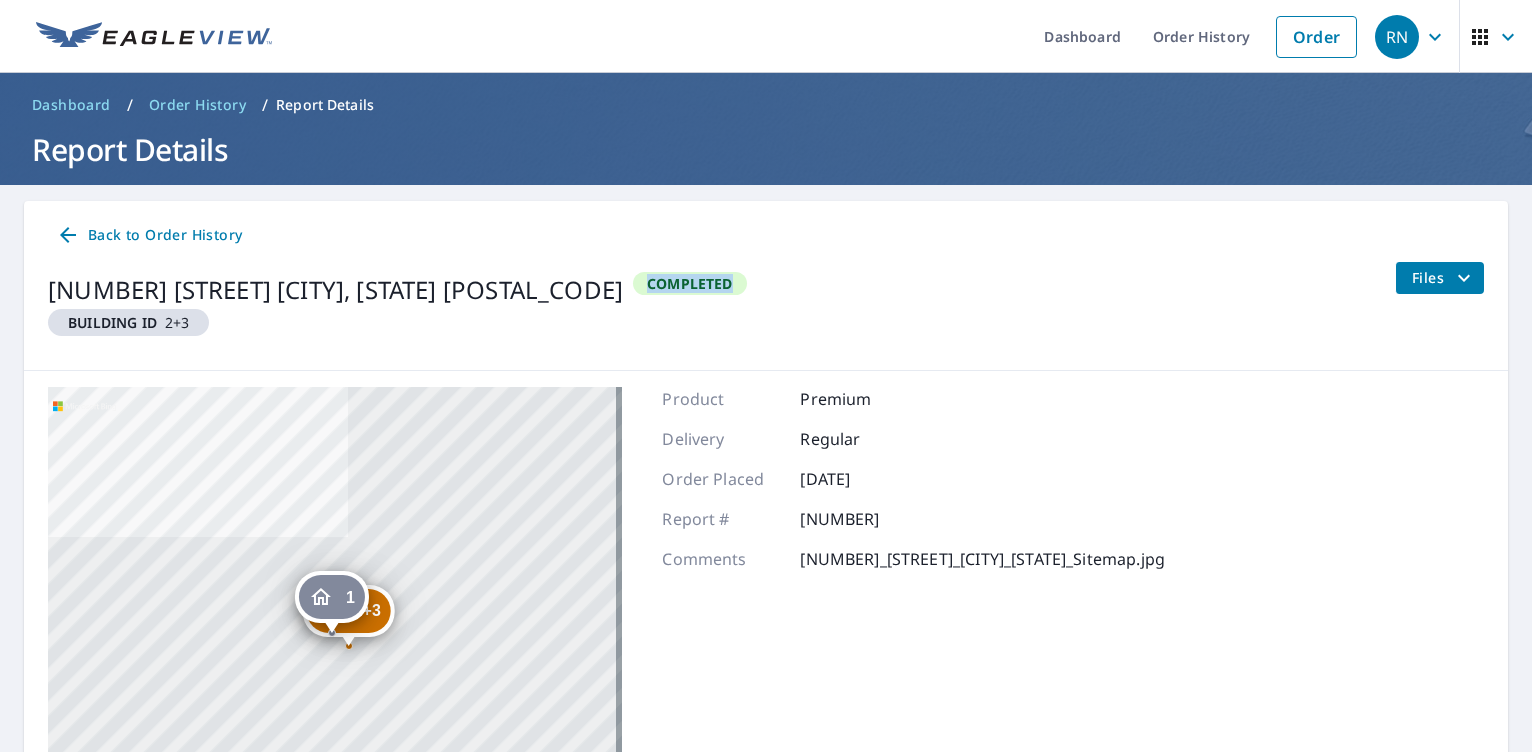 click on "Completed" at bounding box center [690, 283] 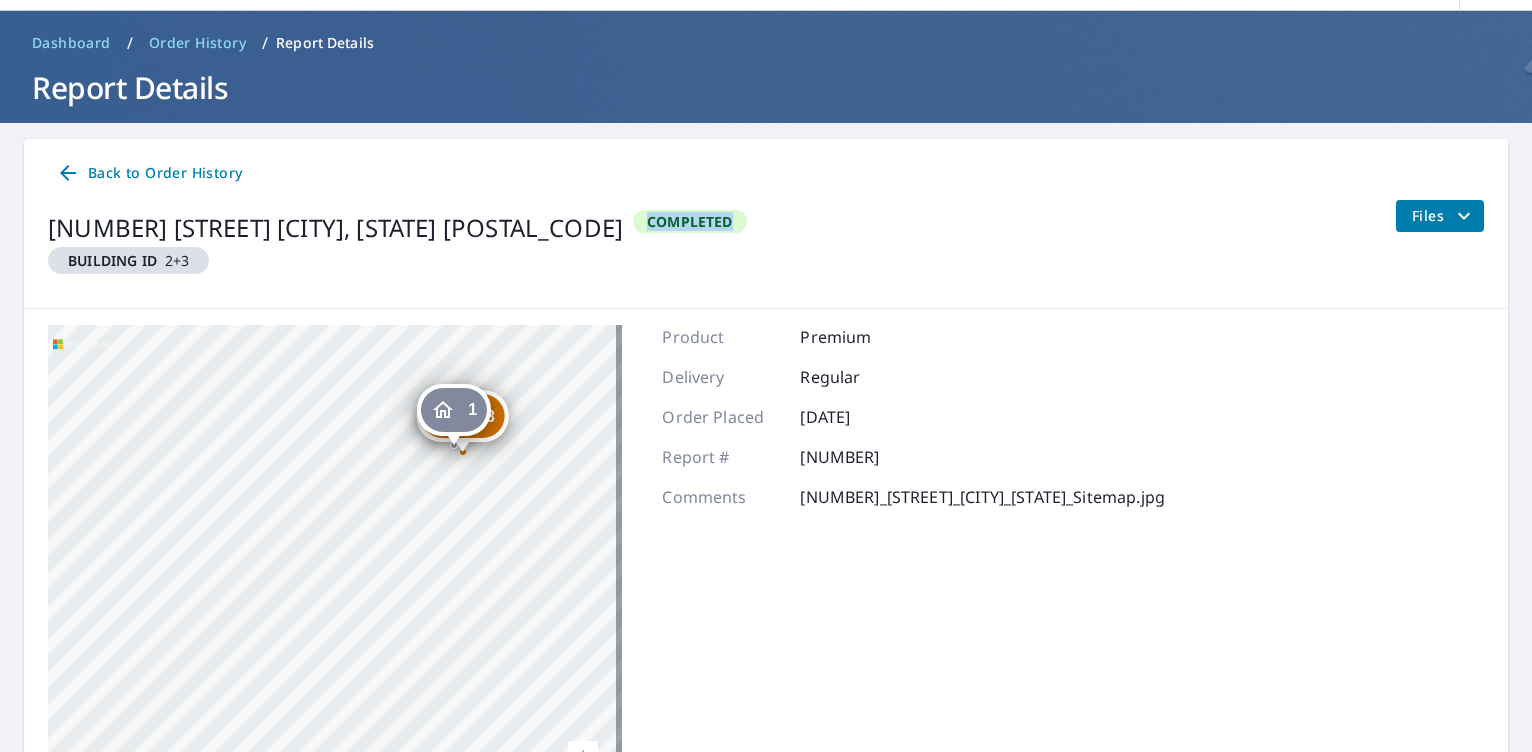 scroll, scrollTop: 0, scrollLeft: 0, axis: both 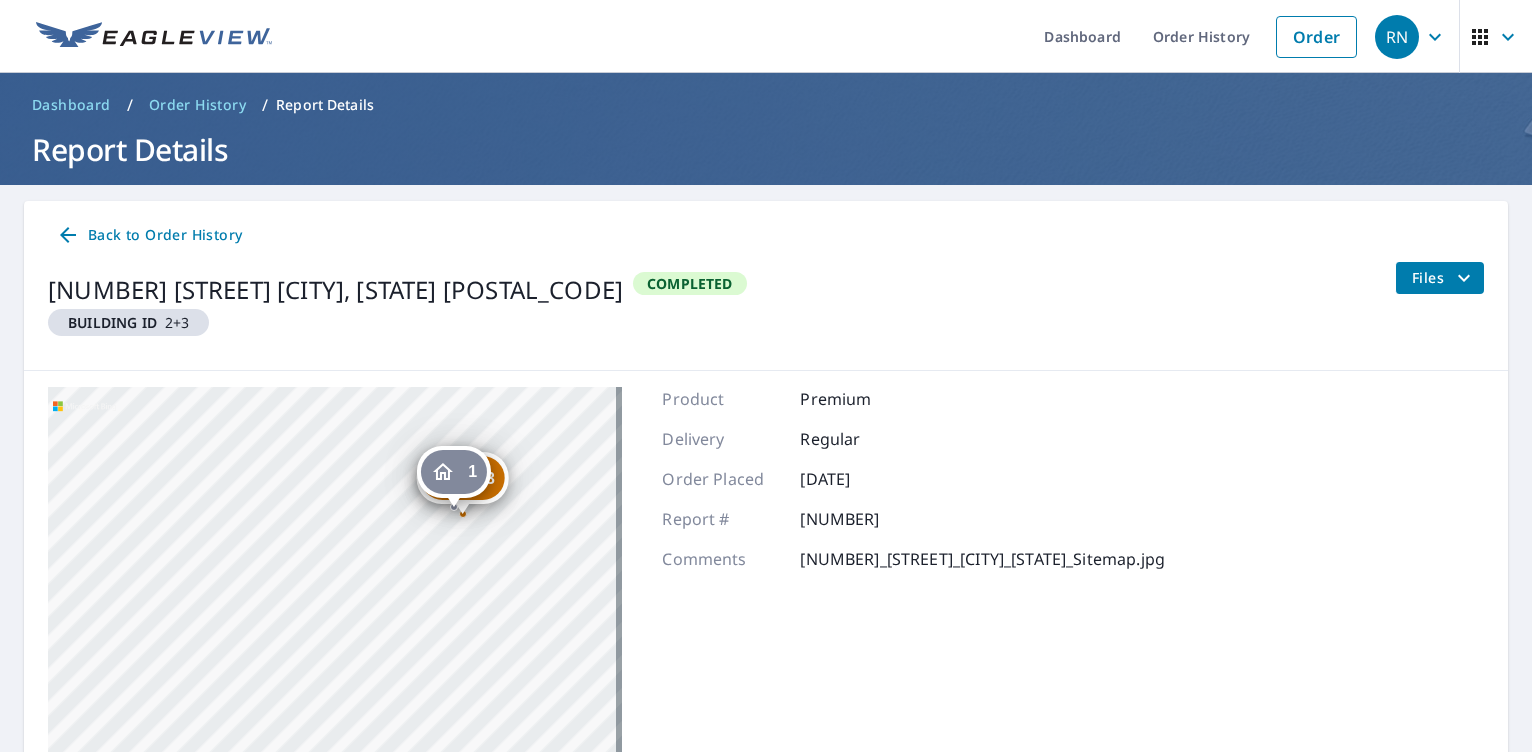 click on "Building ID" at bounding box center [112, 322] 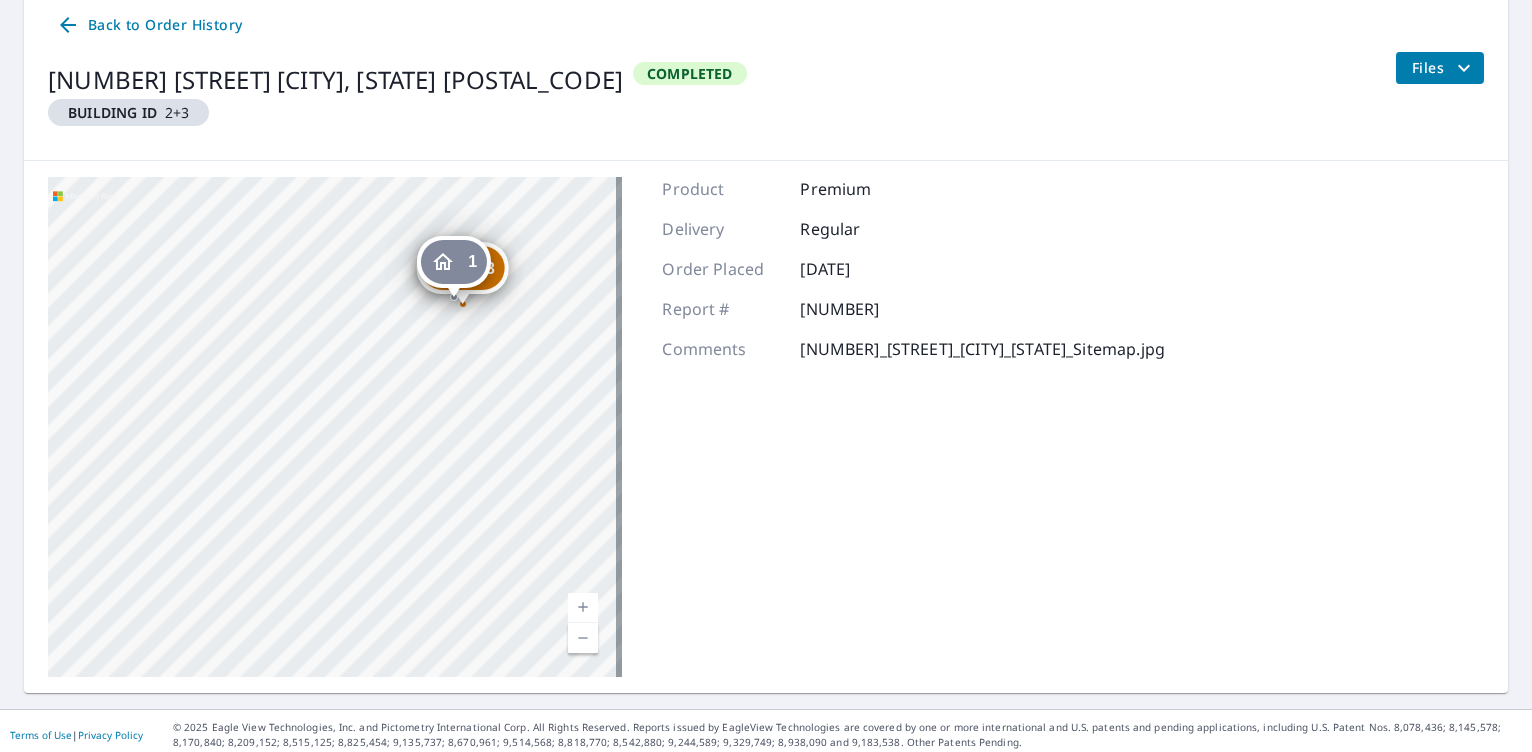 scroll, scrollTop: 216, scrollLeft: 0, axis: vertical 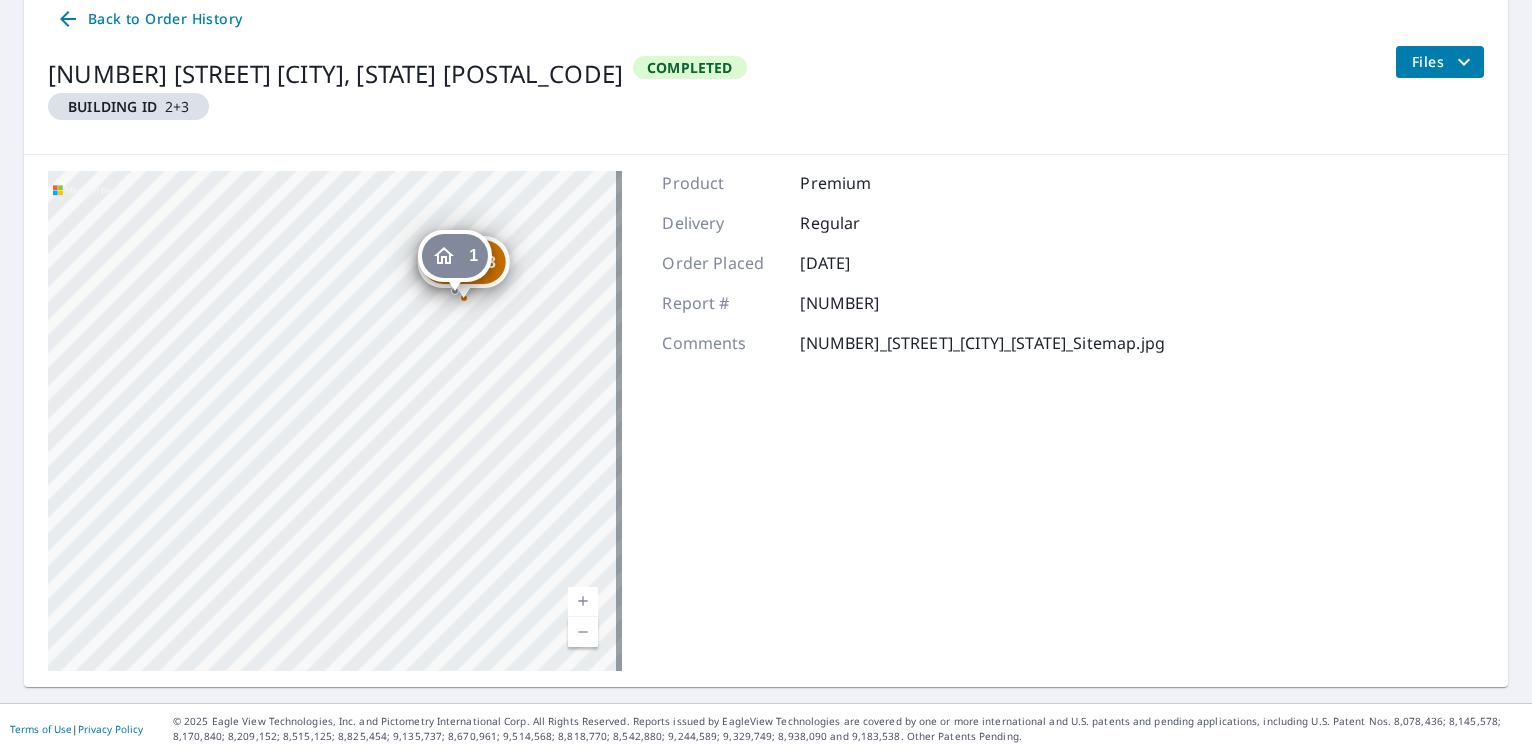 click on "1" at bounding box center [455, 256] 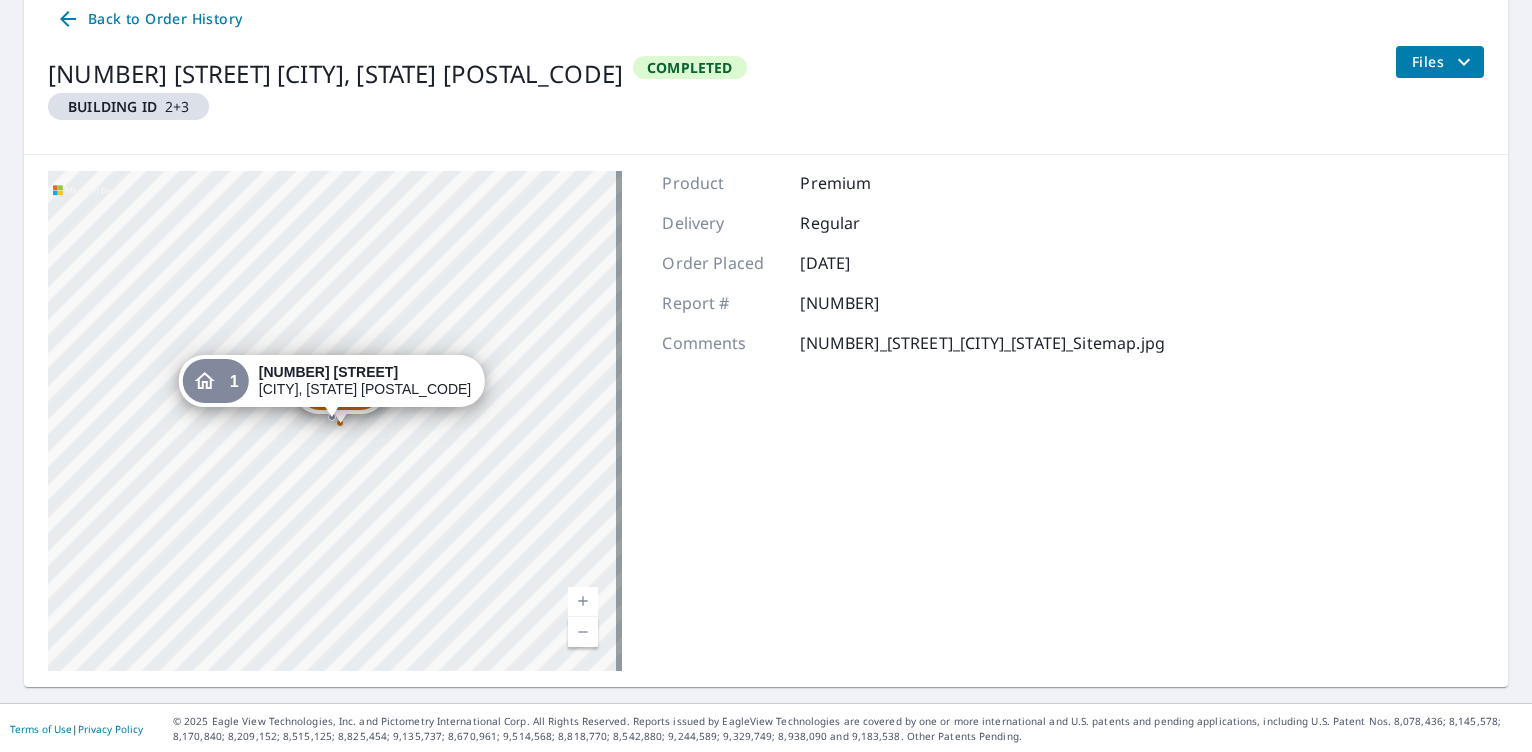 click on "[NUMBER] [NUMBER] [NUMBER] [STREET] [CITY], [STATE] [POSTAL_CODE] [NUMBER] [NUMBER] [STREET] [CITY], [STATE] [POSTAL_CODE]" at bounding box center [335, 421] 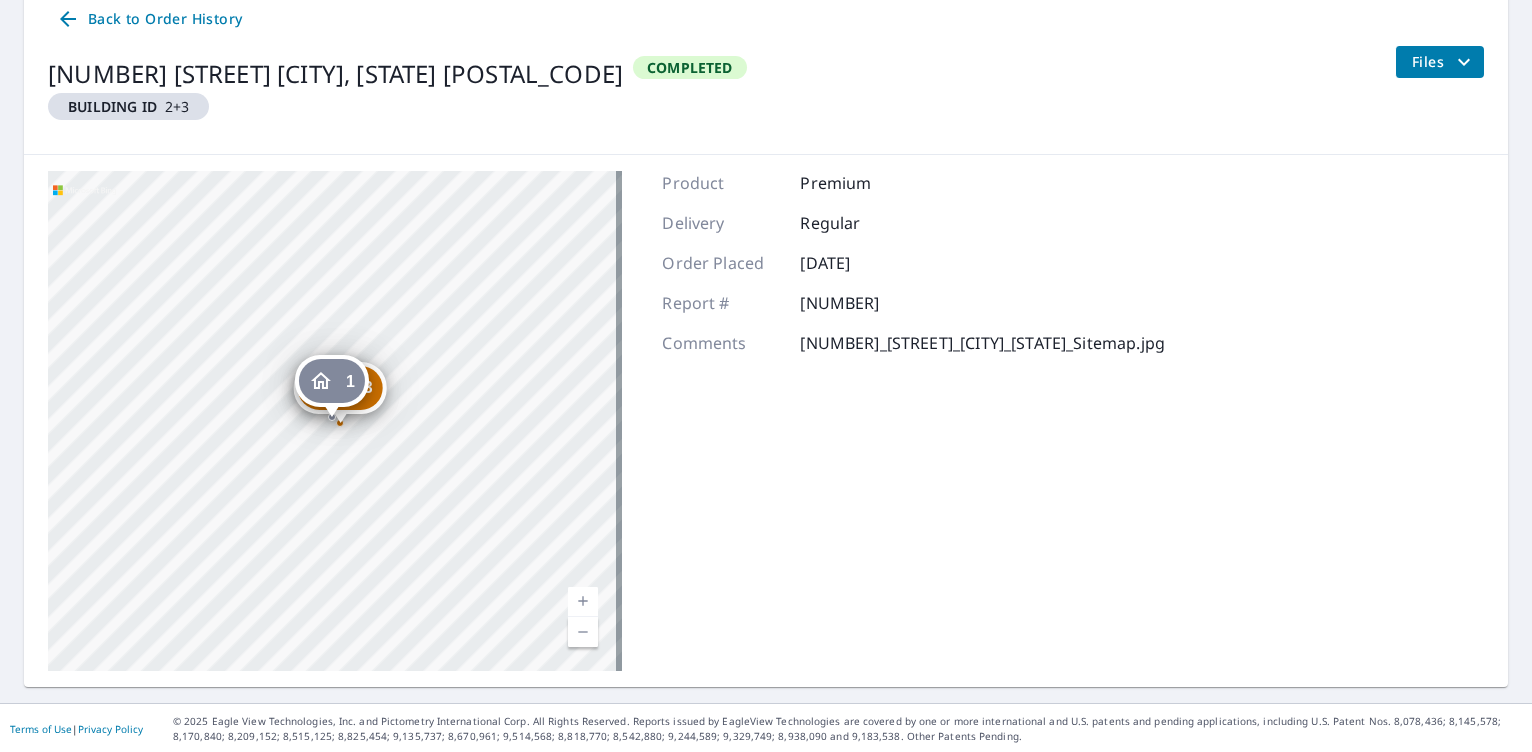 click 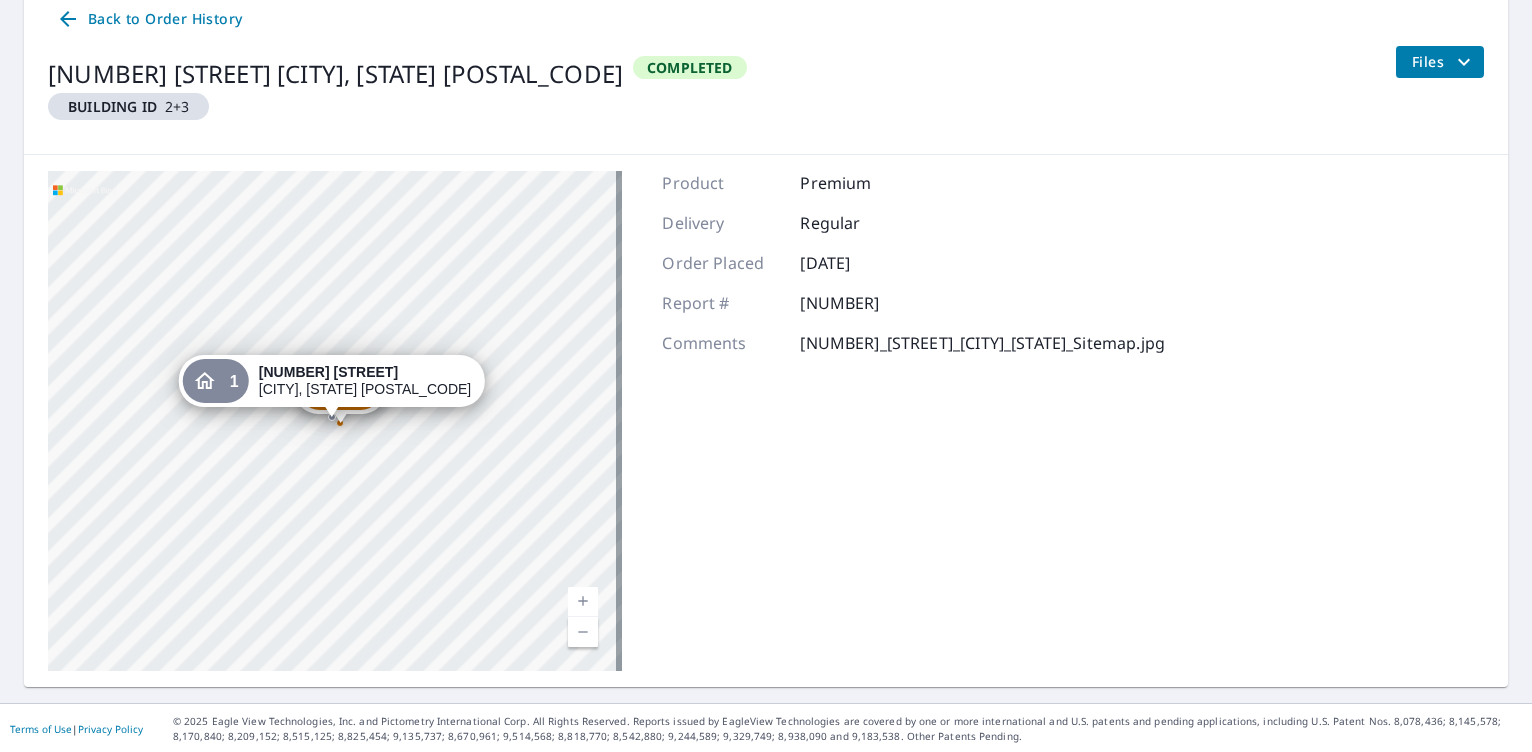 click on "[NUMBER] [STREET]" at bounding box center (328, 372) 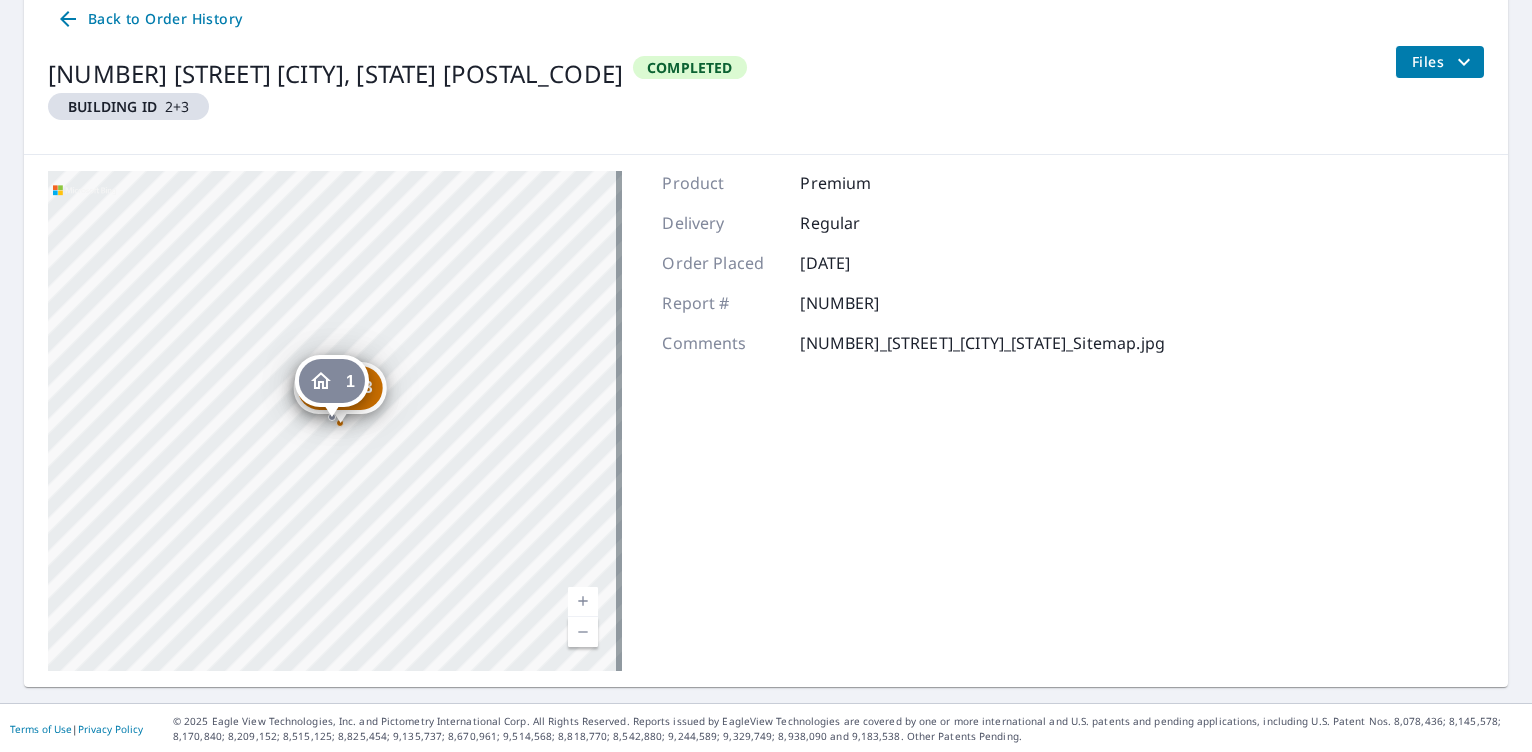 click on "Building ID" at bounding box center [112, 106] 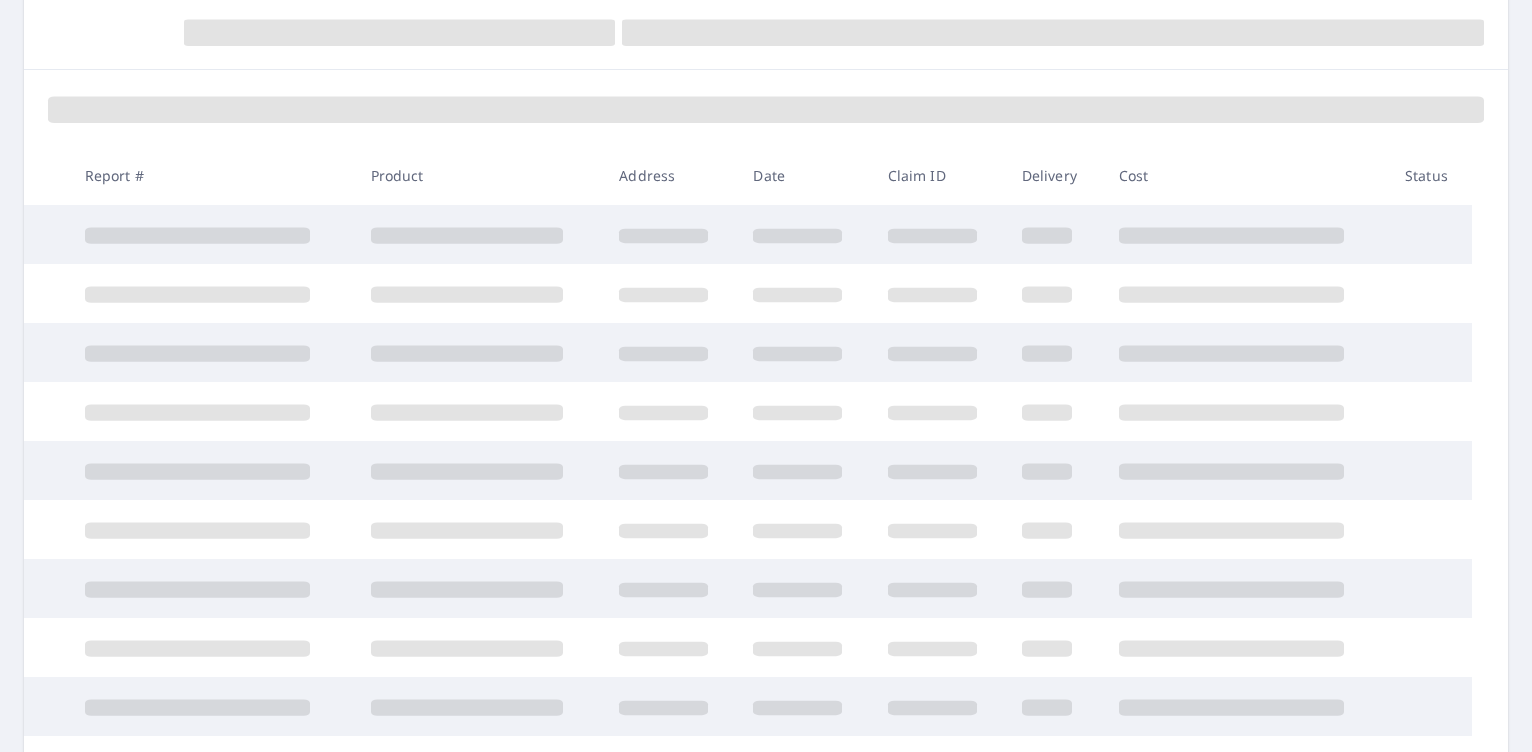 scroll, scrollTop: 0, scrollLeft: 0, axis: both 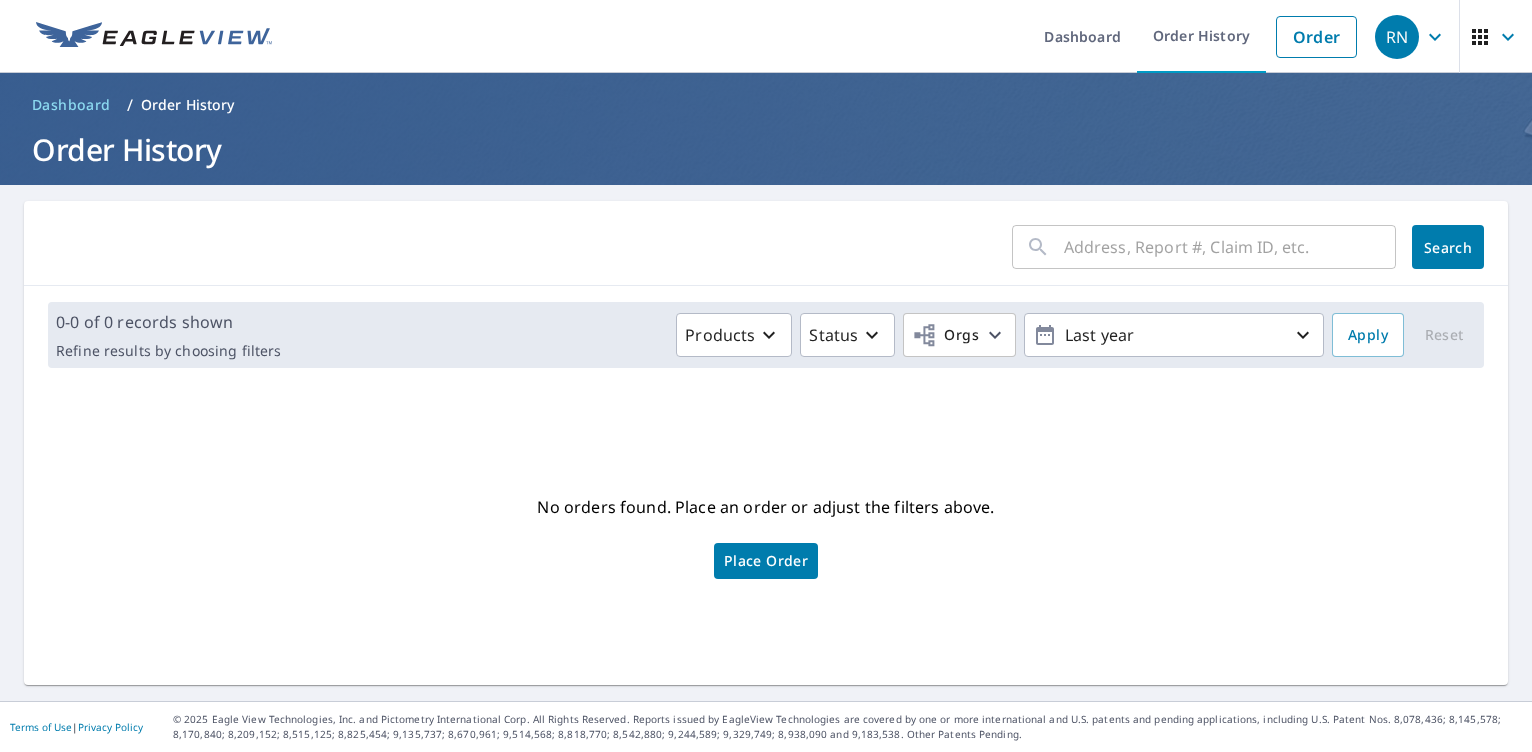click at bounding box center [1230, 247] 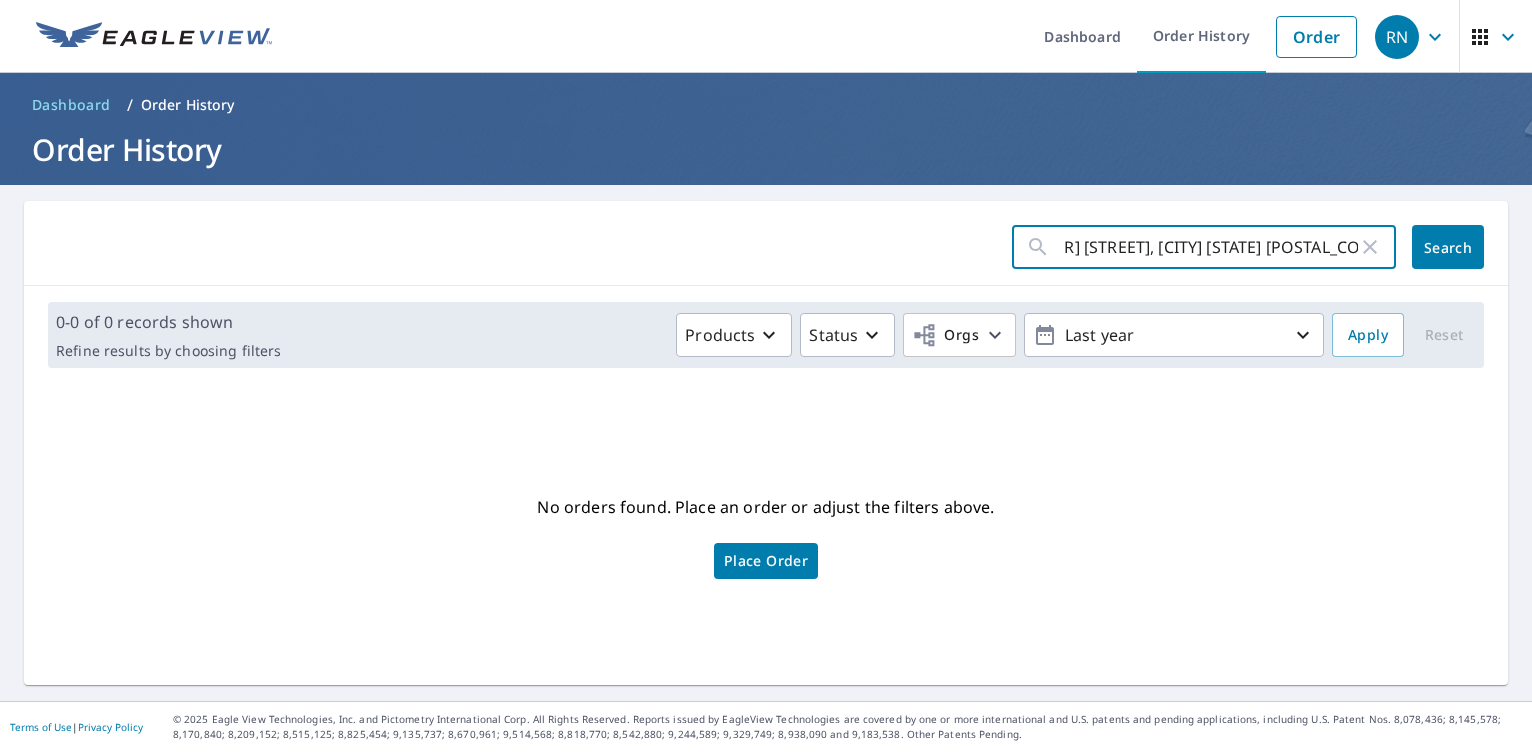 scroll, scrollTop: 0, scrollLeft: 72, axis: horizontal 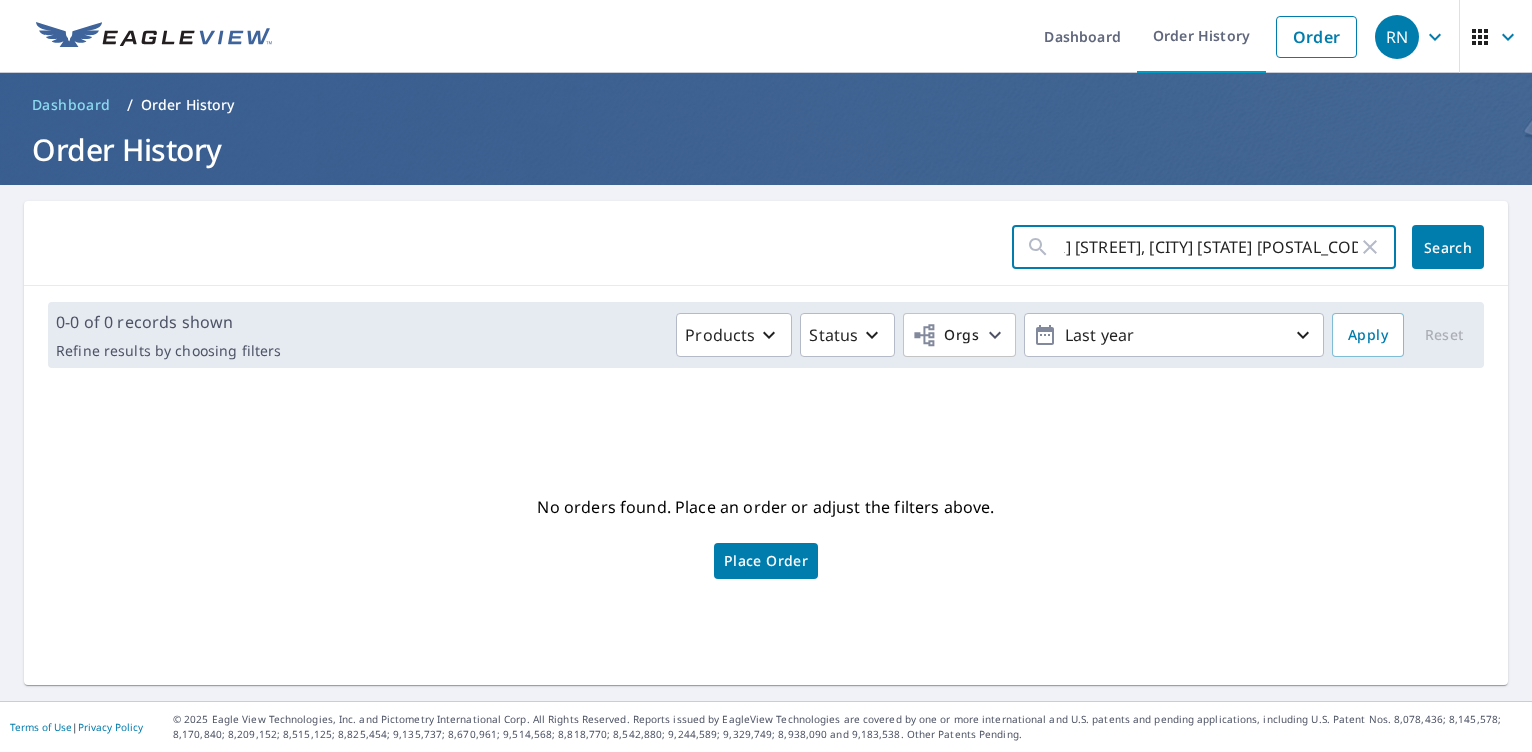type on "[NUMBER] [STREET], [CITY] [STATE] [POSTAL_CODE]" 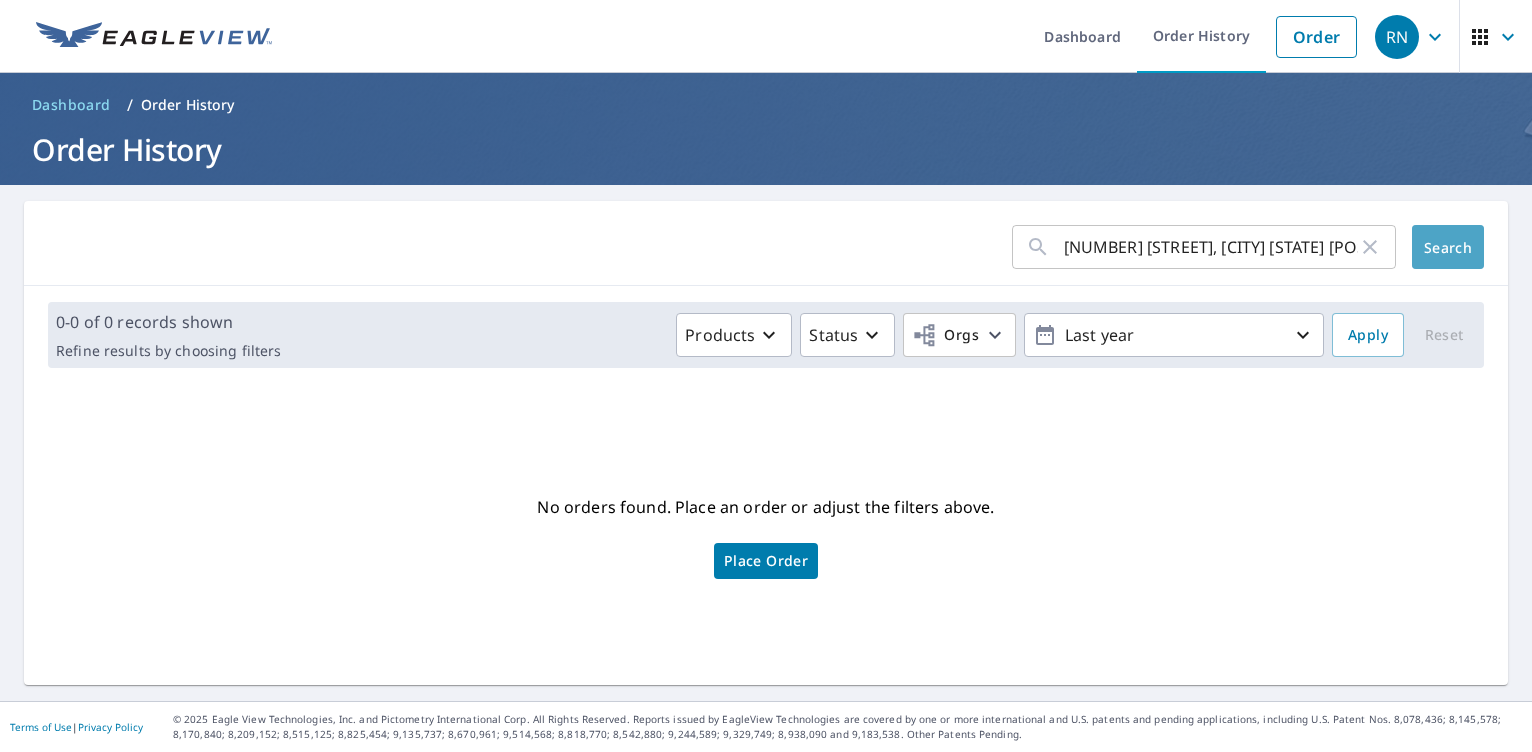 click on "Search" at bounding box center (1448, 247) 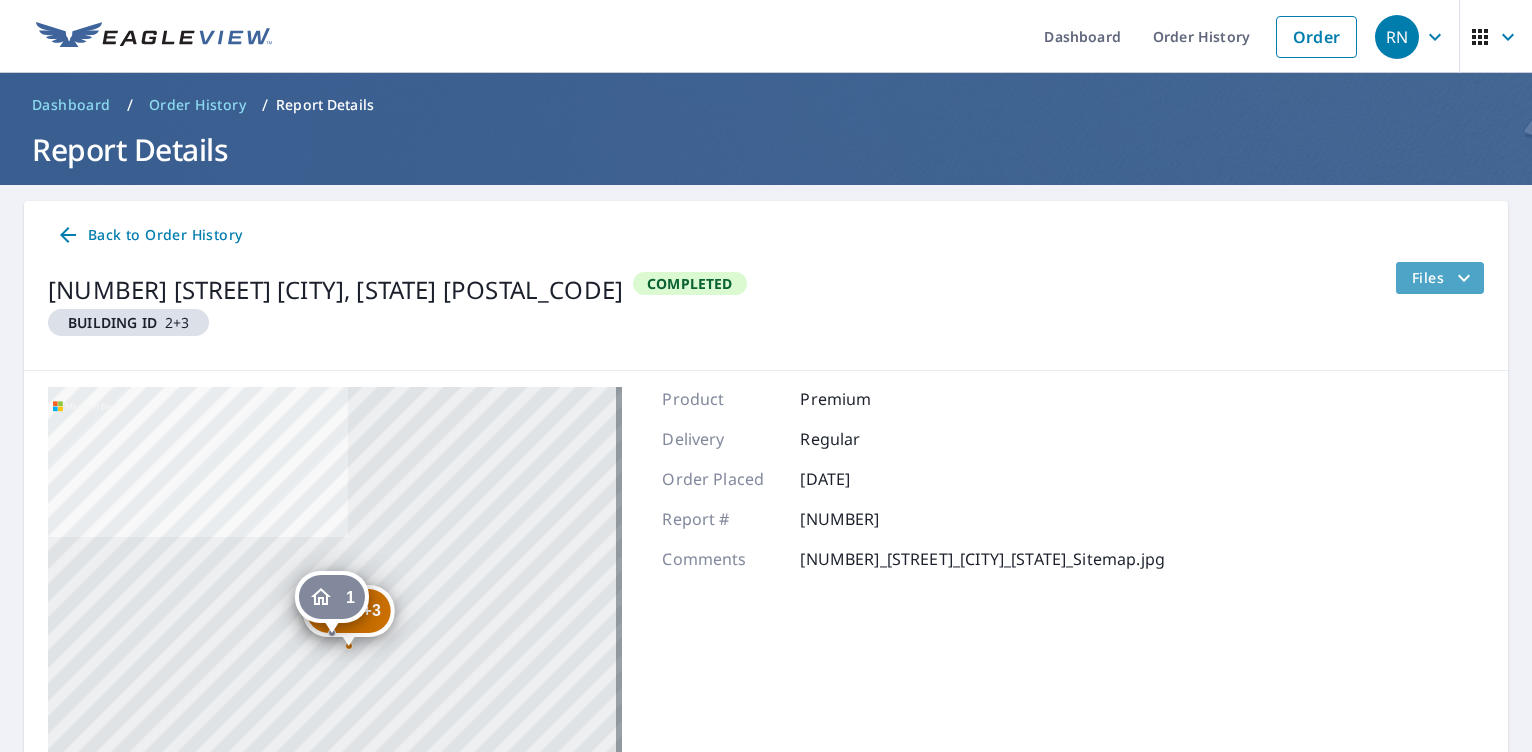 click on "Files" at bounding box center [1444, 278] 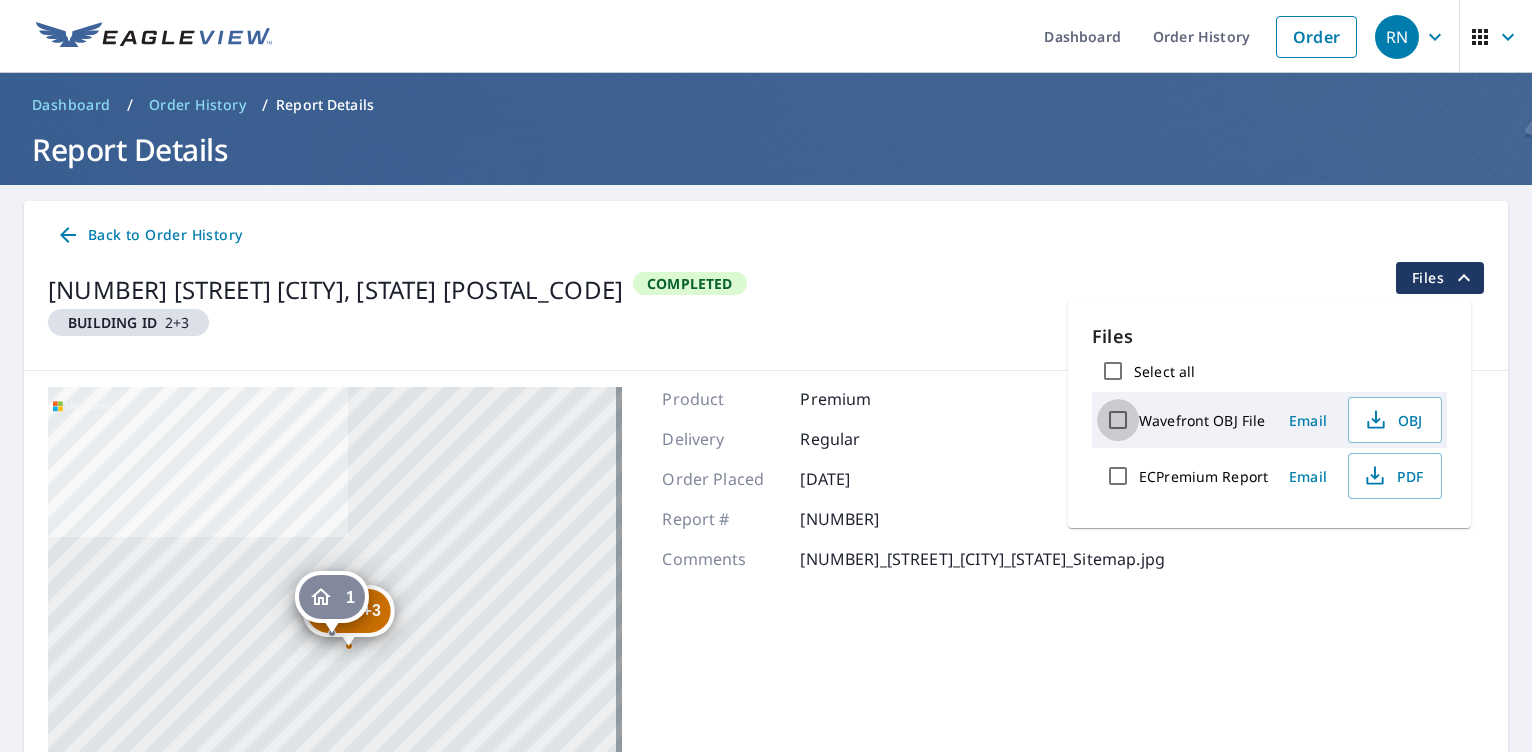 click on "Wavefront OBJ File" at bounding box center [1118, 420] 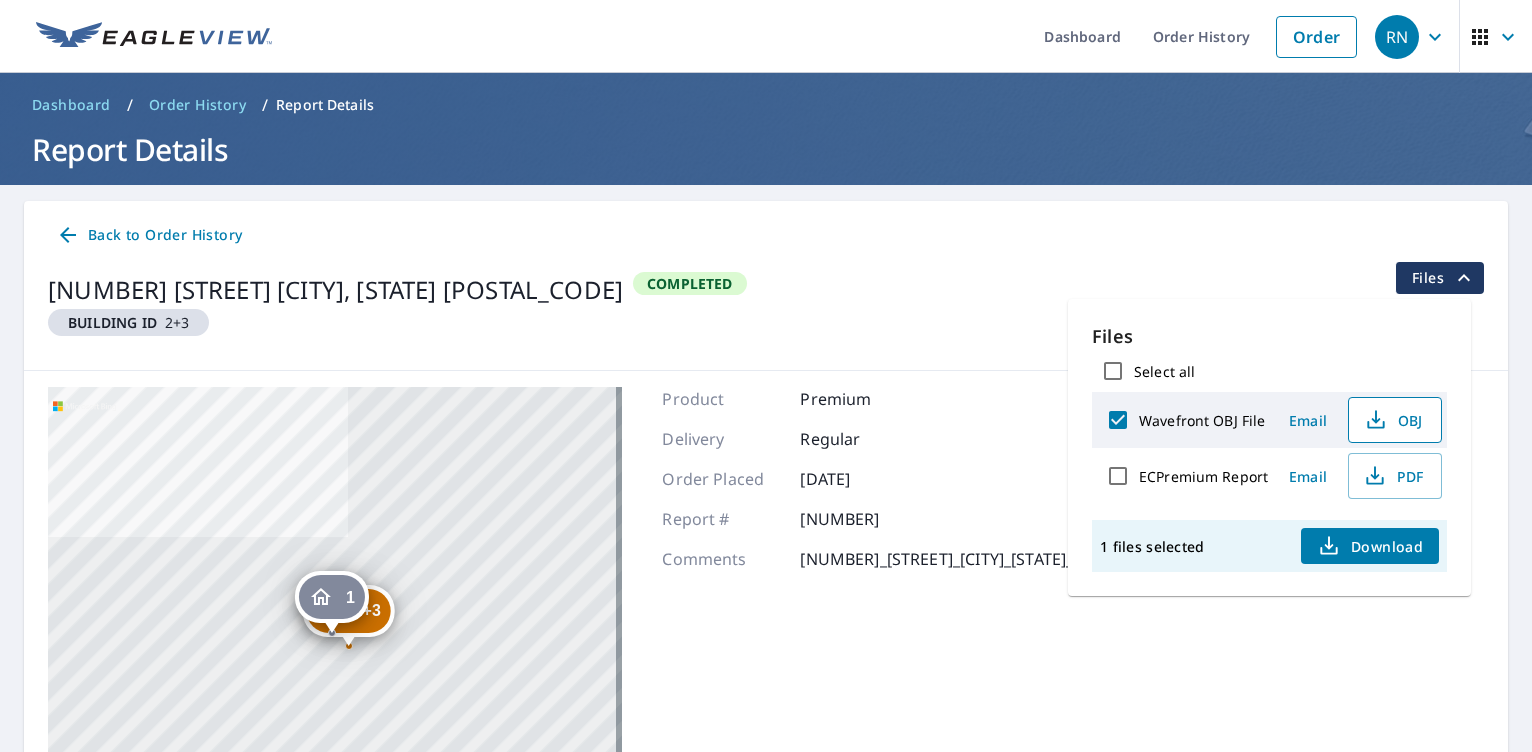 click 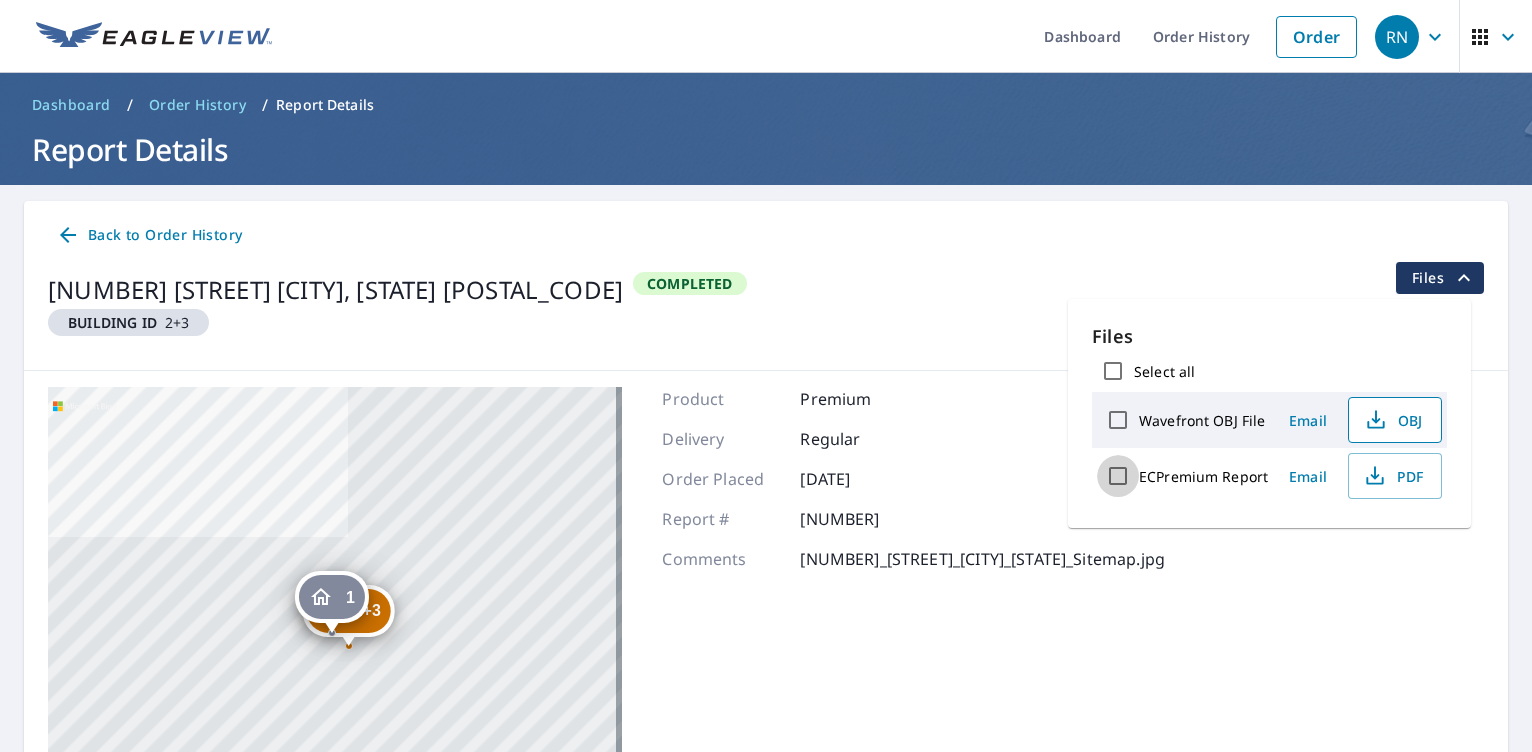 click on "ECPremium Report" at bounding box center [1118, 476] 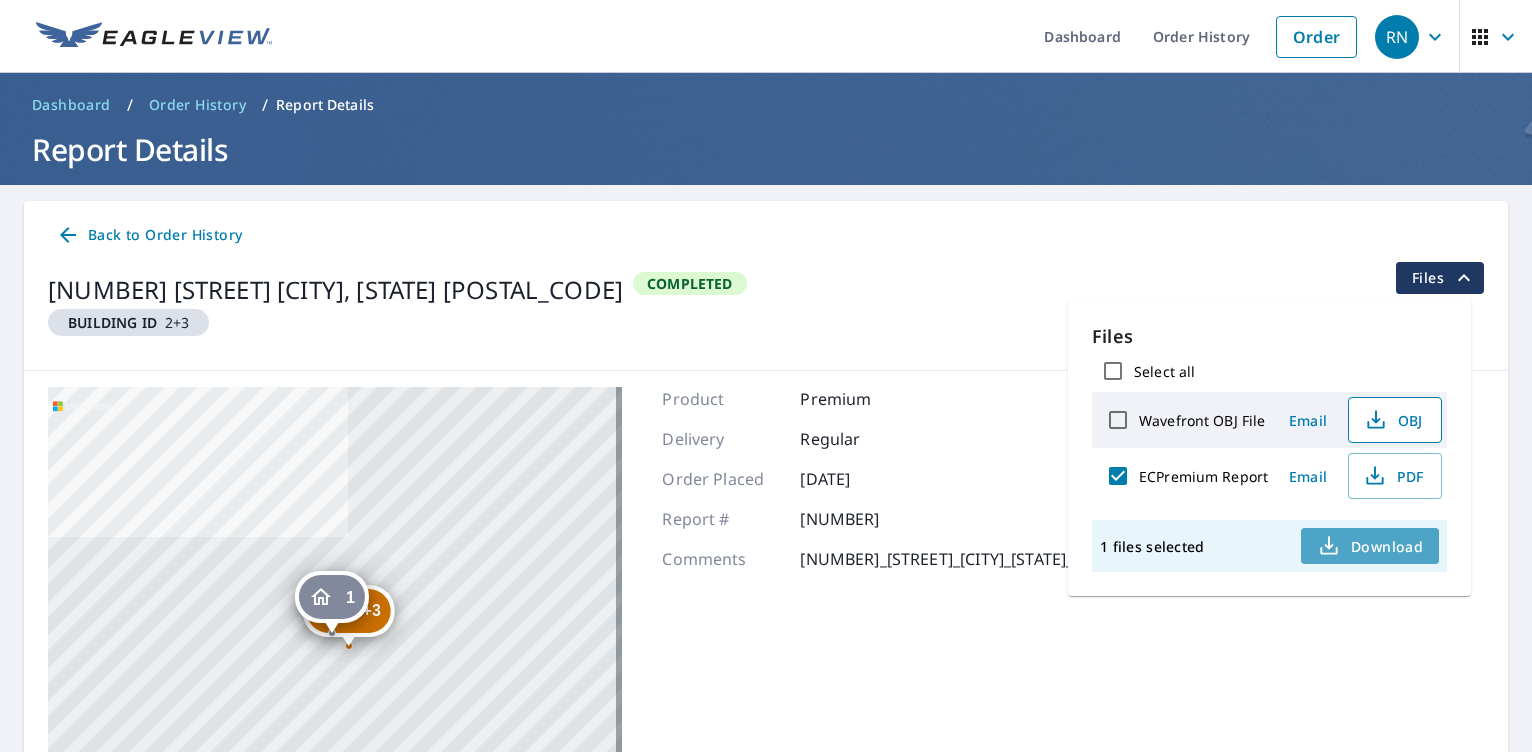 click on "Download" at bounding box center (1370, 546) 